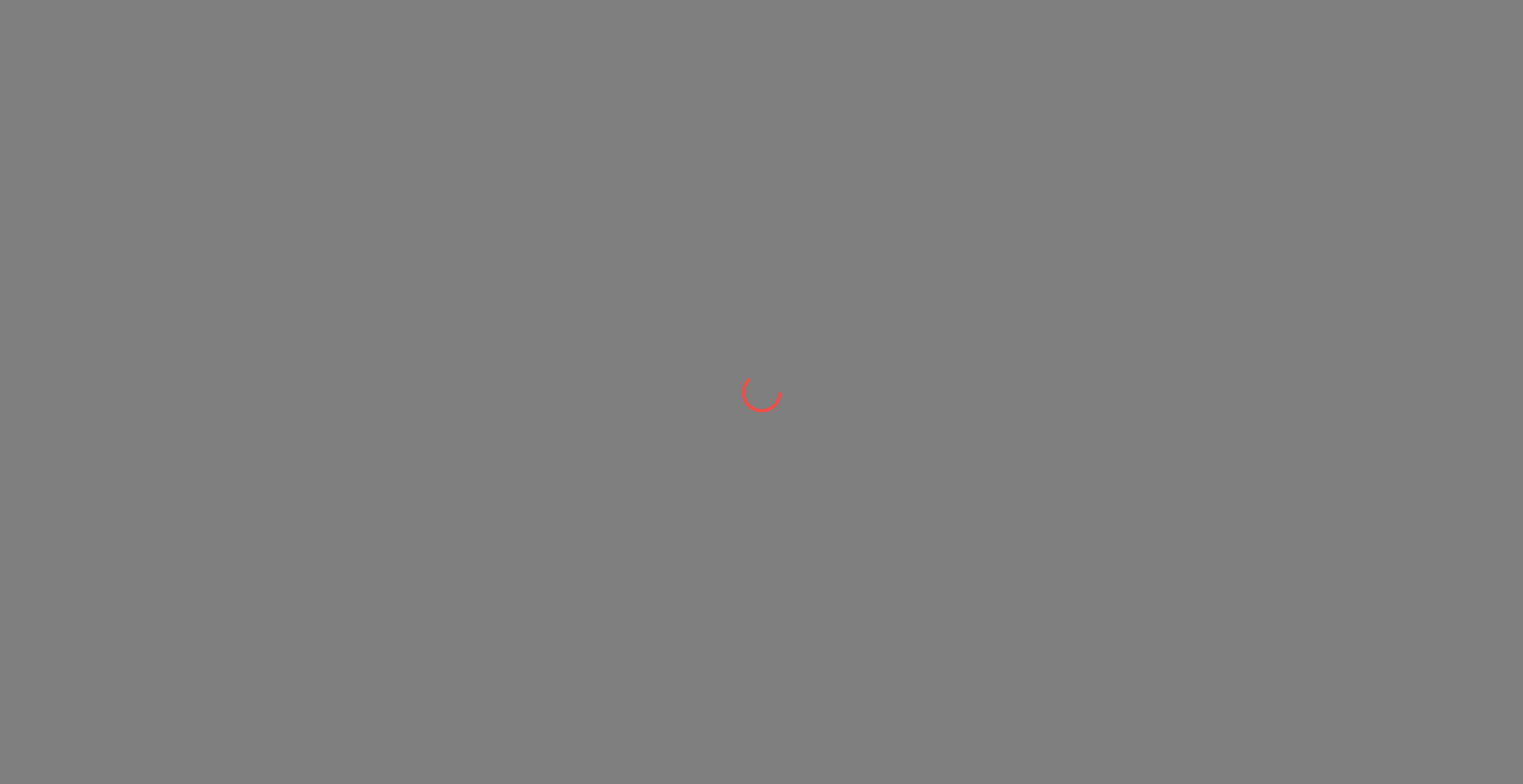 scroll, scrollTop: 0, scrollLeft: 0, axis: both 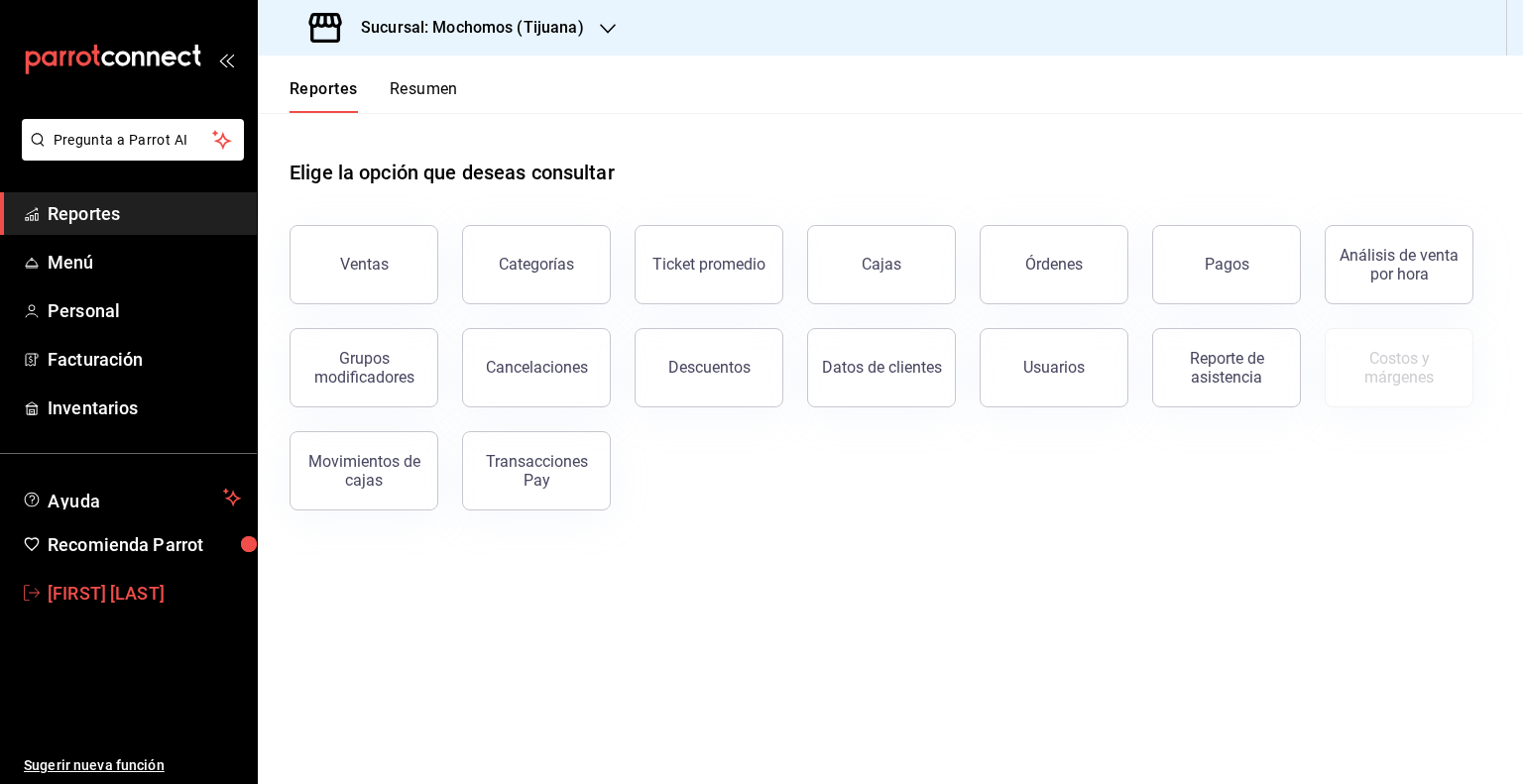 click on "[FIRST] [LAST]" at bounding box center (144, 593) 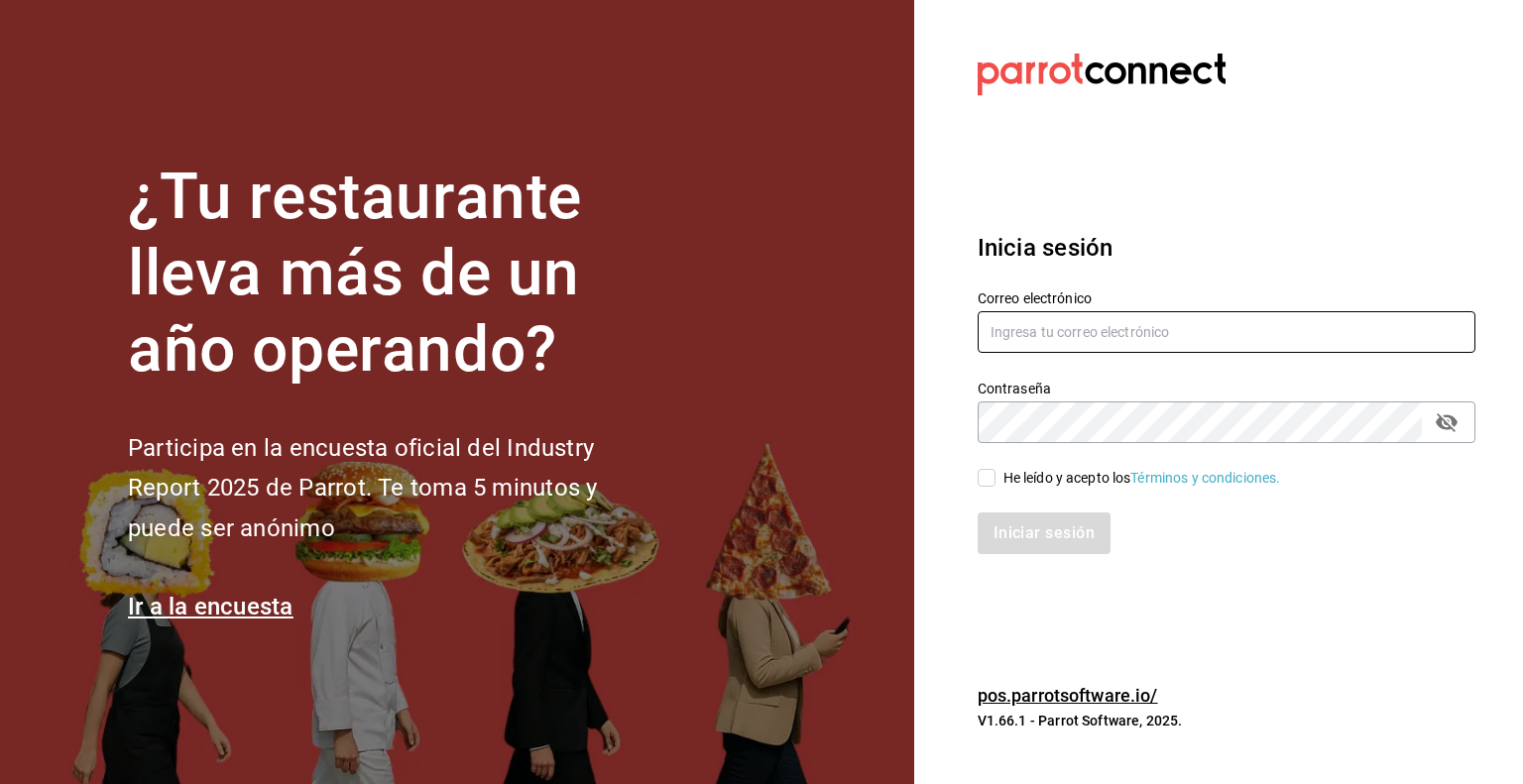type on "[EMAIL]" 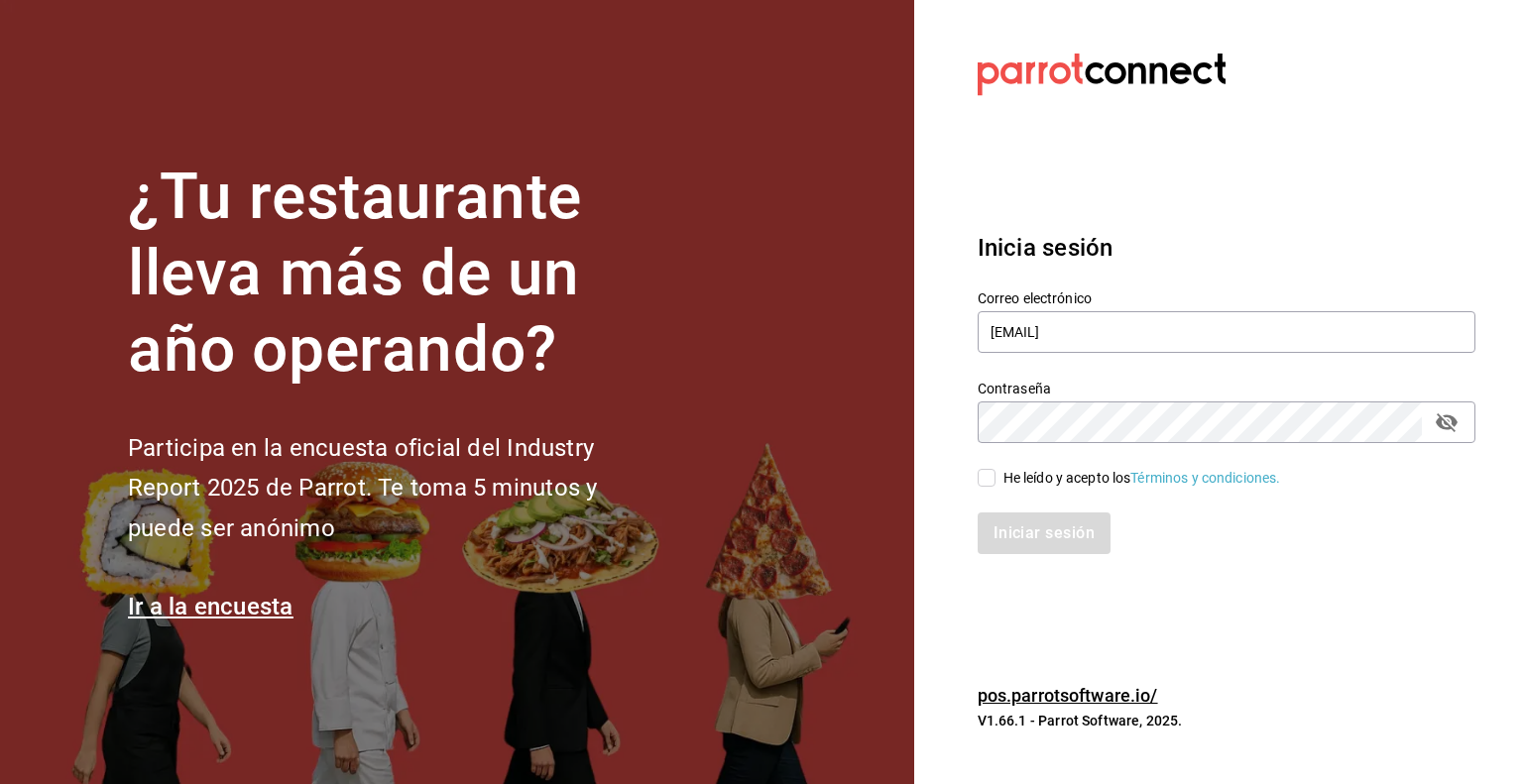 click on "He leído y acepto los  Términos y condiciones." at bounding box center [987, 478] 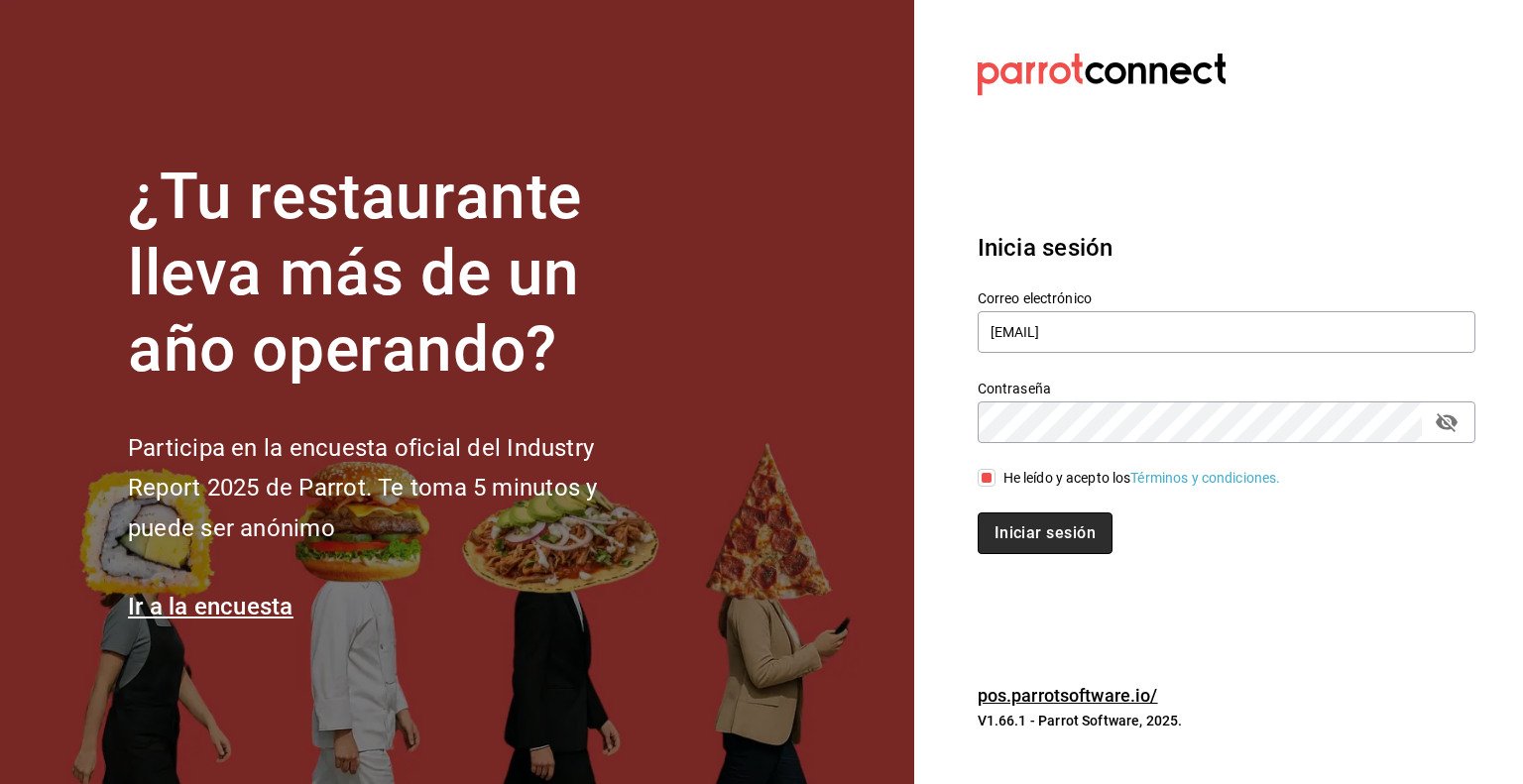 click on "Iniciar sesión" at bounding box center (1045, 533) 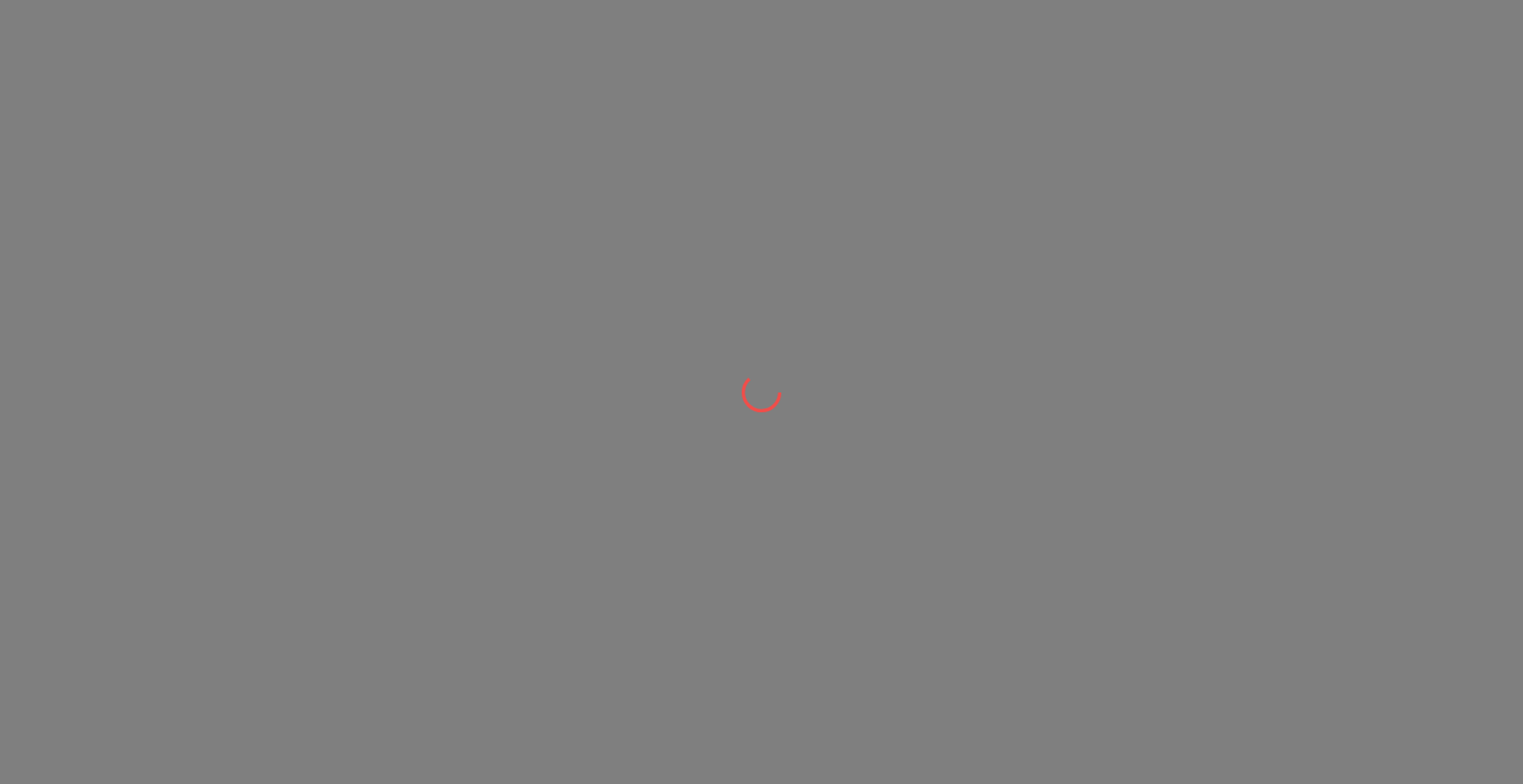 scroll, scrollTop: 0, scrollLeft: 0, axis: both 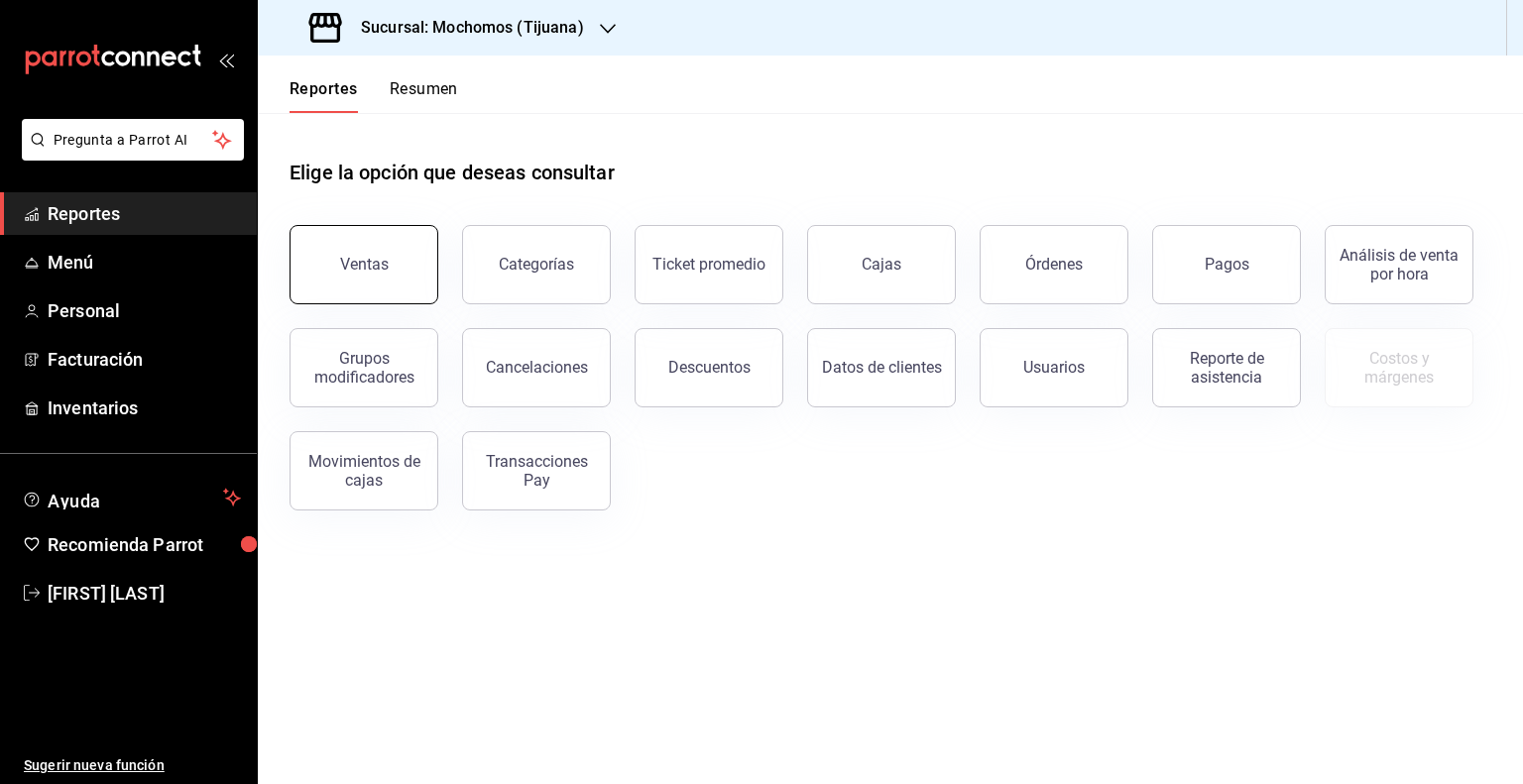 click on "Ventas" at bounding box center [364, 264] 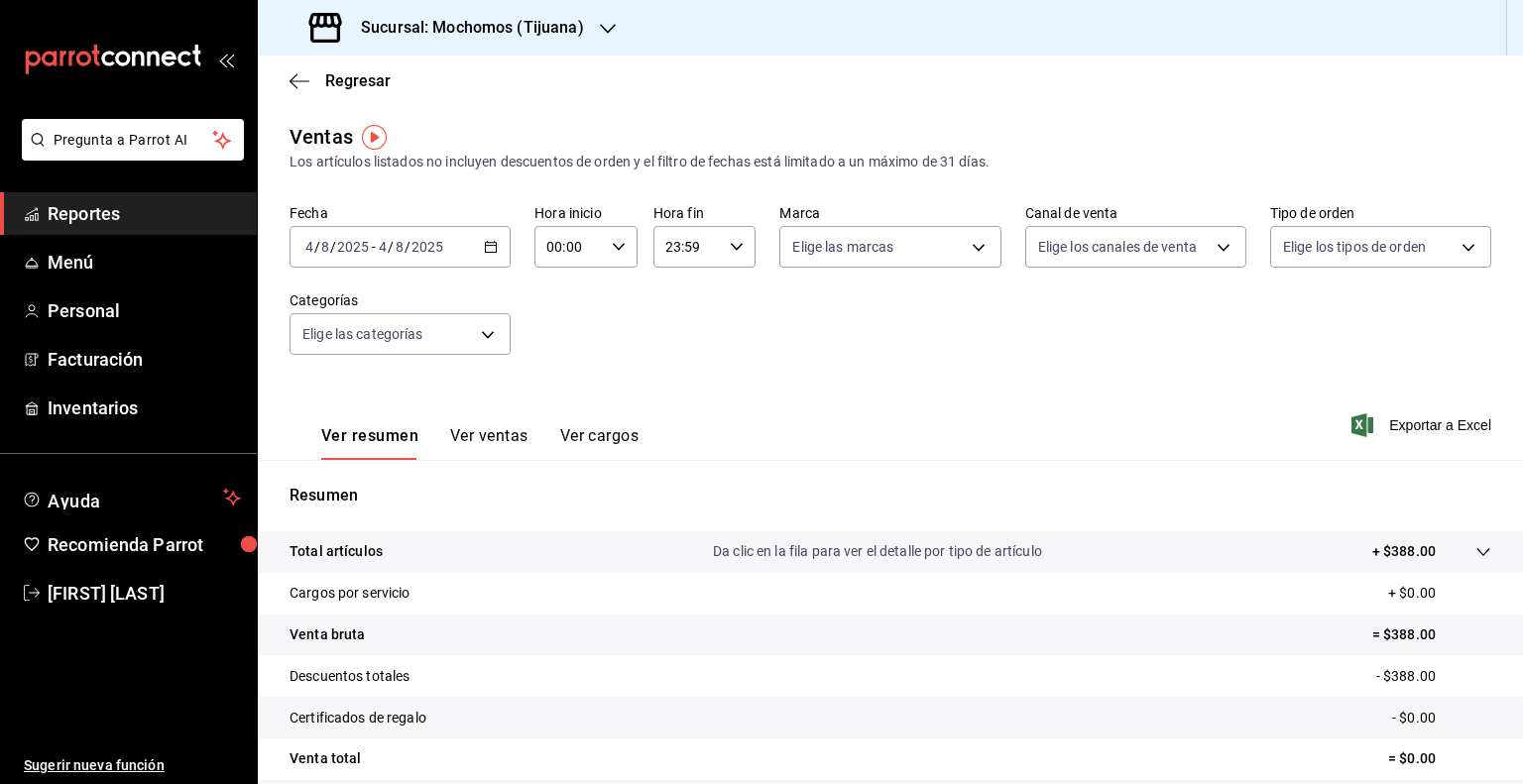 click 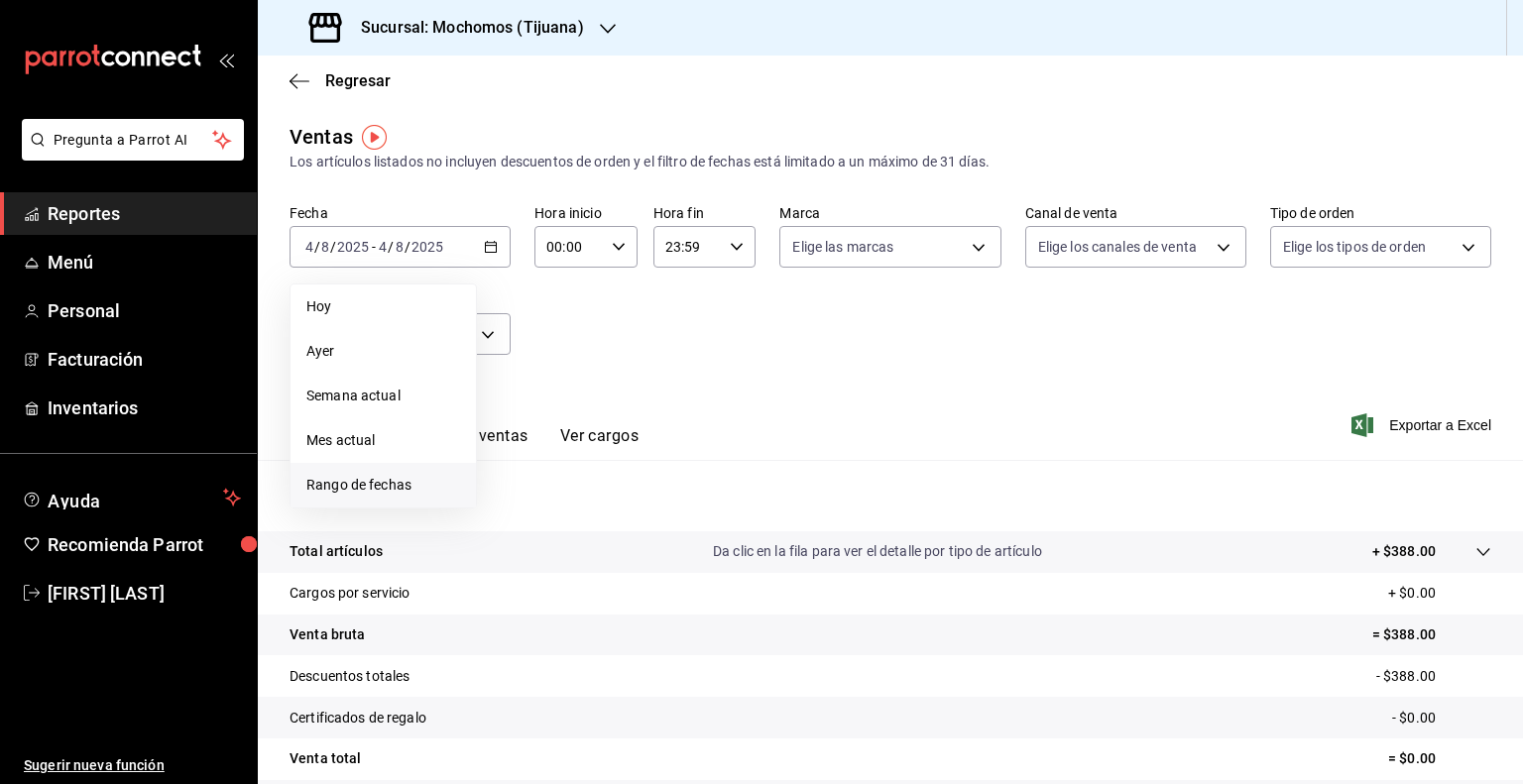 click on "Rango de fechas" at bounding box center (383, 485) 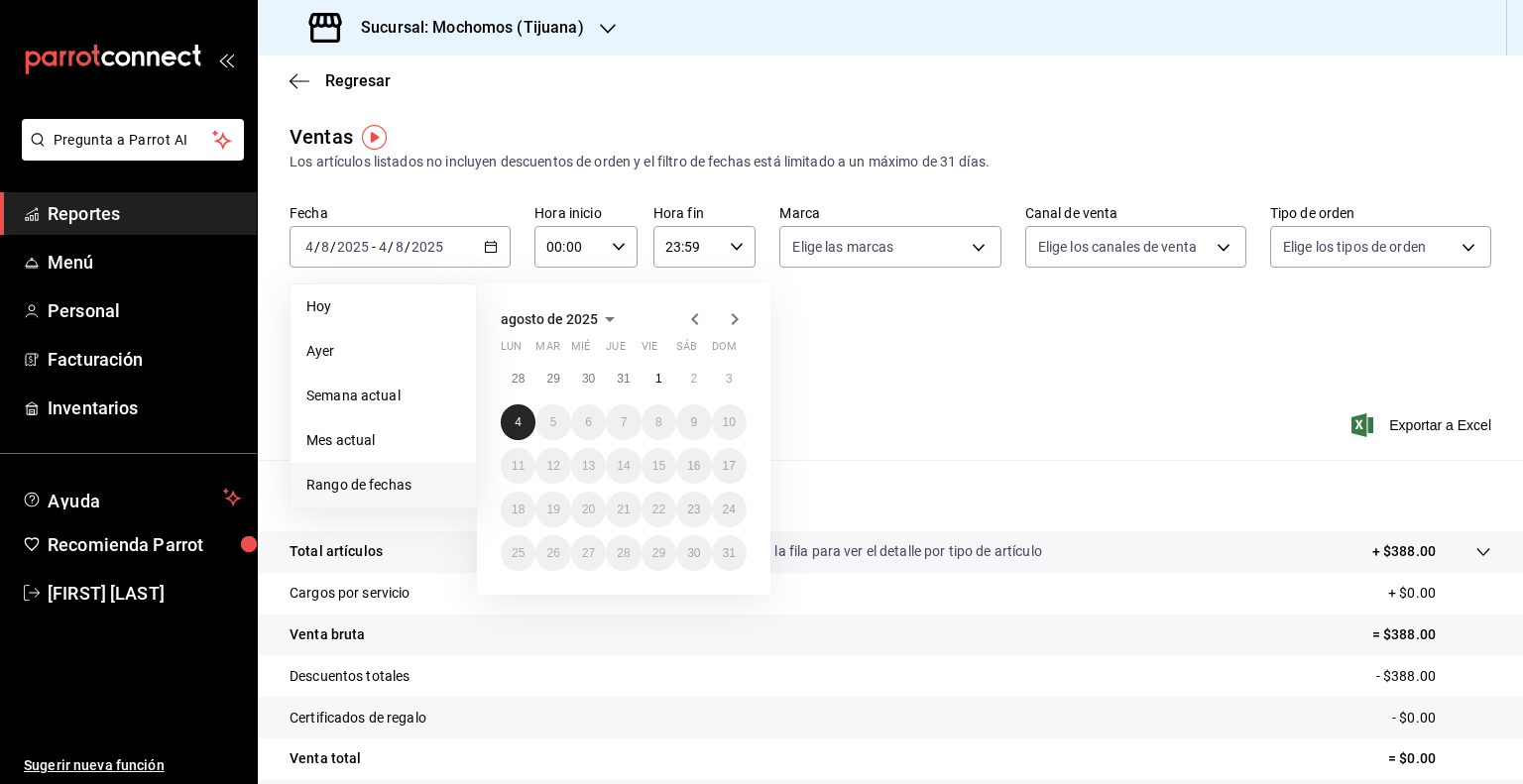 click on "4" at bounding box center [518, 422] 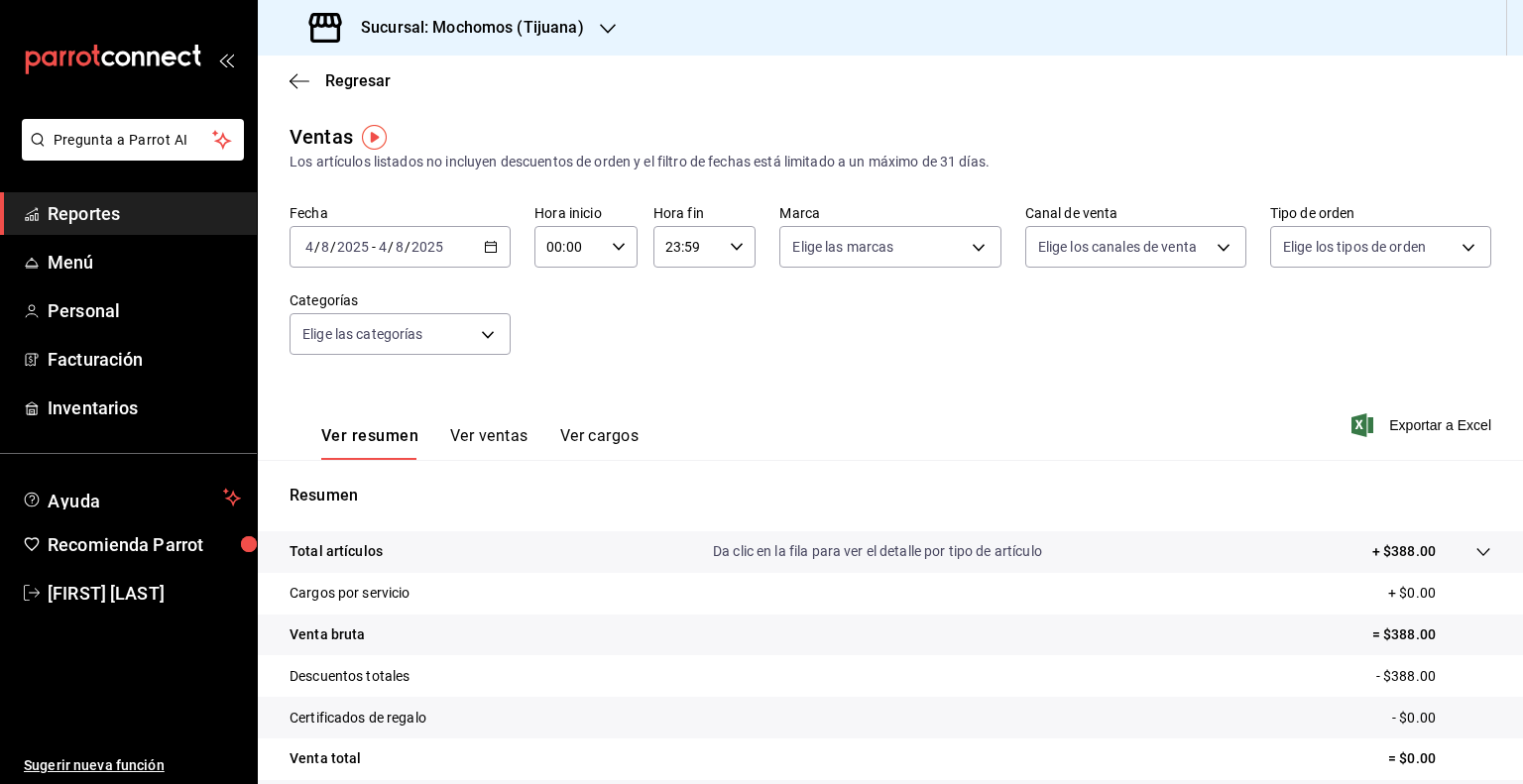 click 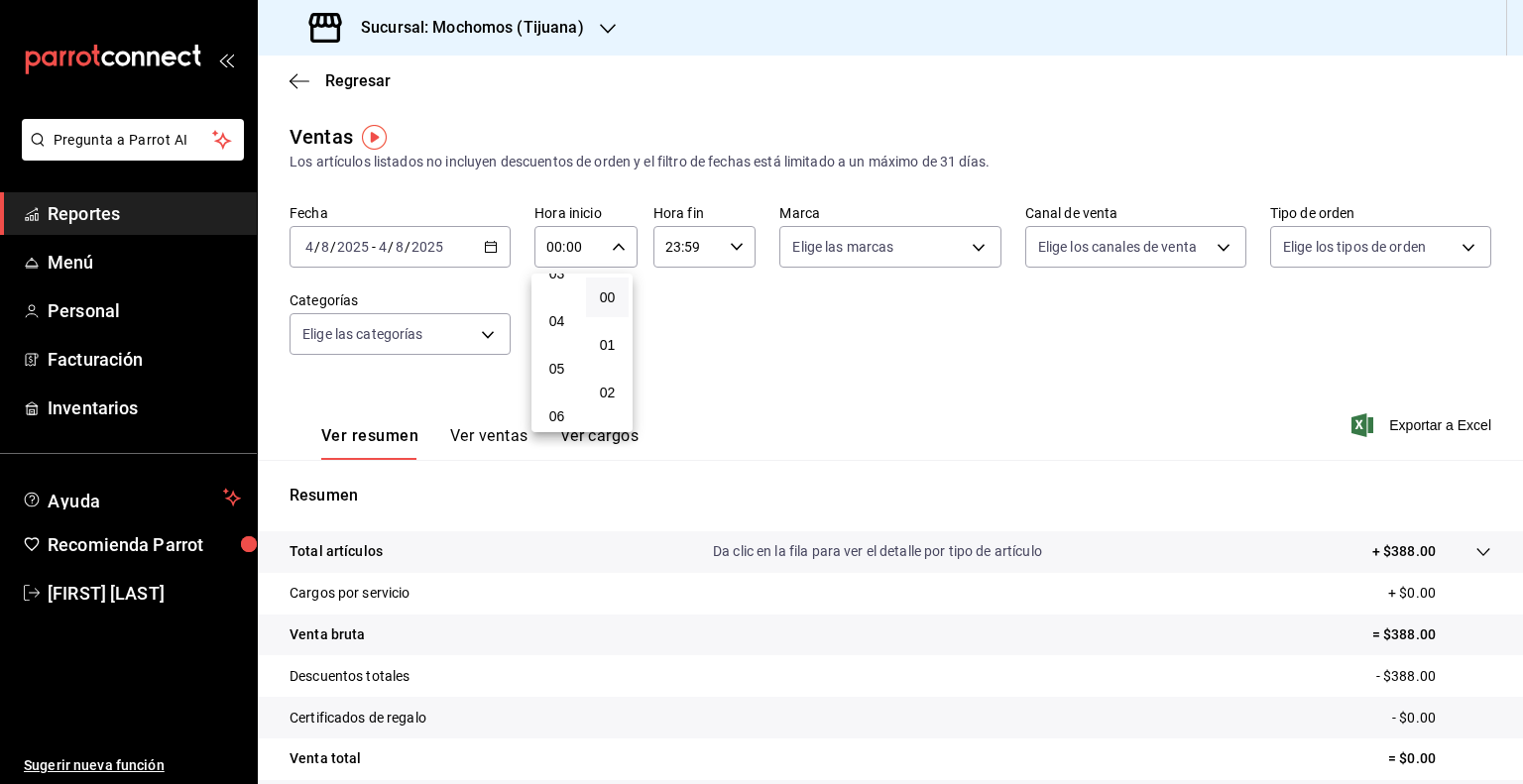 scroll, scrollTop: 166, scrollLeft: 0, axis: vertical 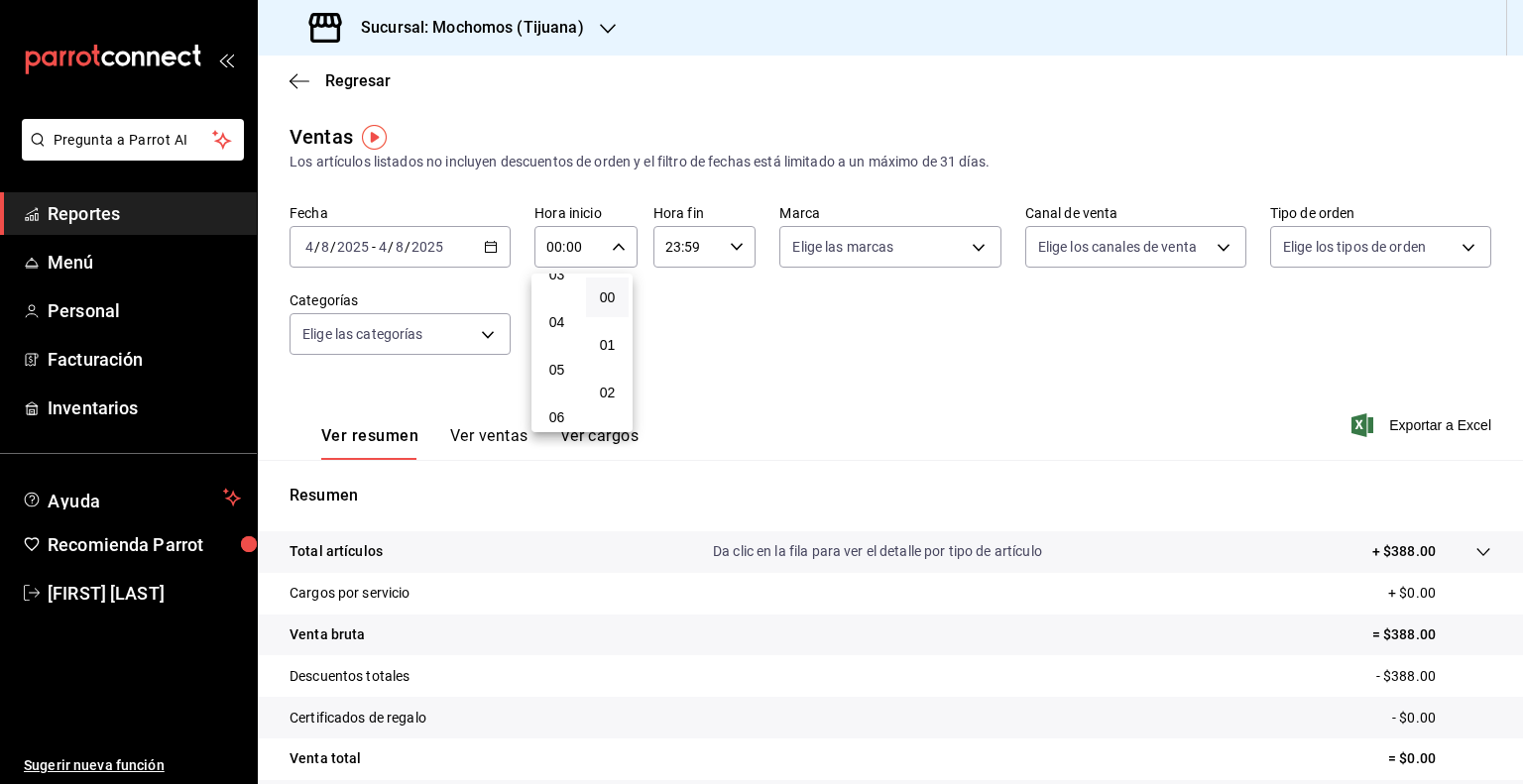 click on "05" at bounding box center (556, 370) 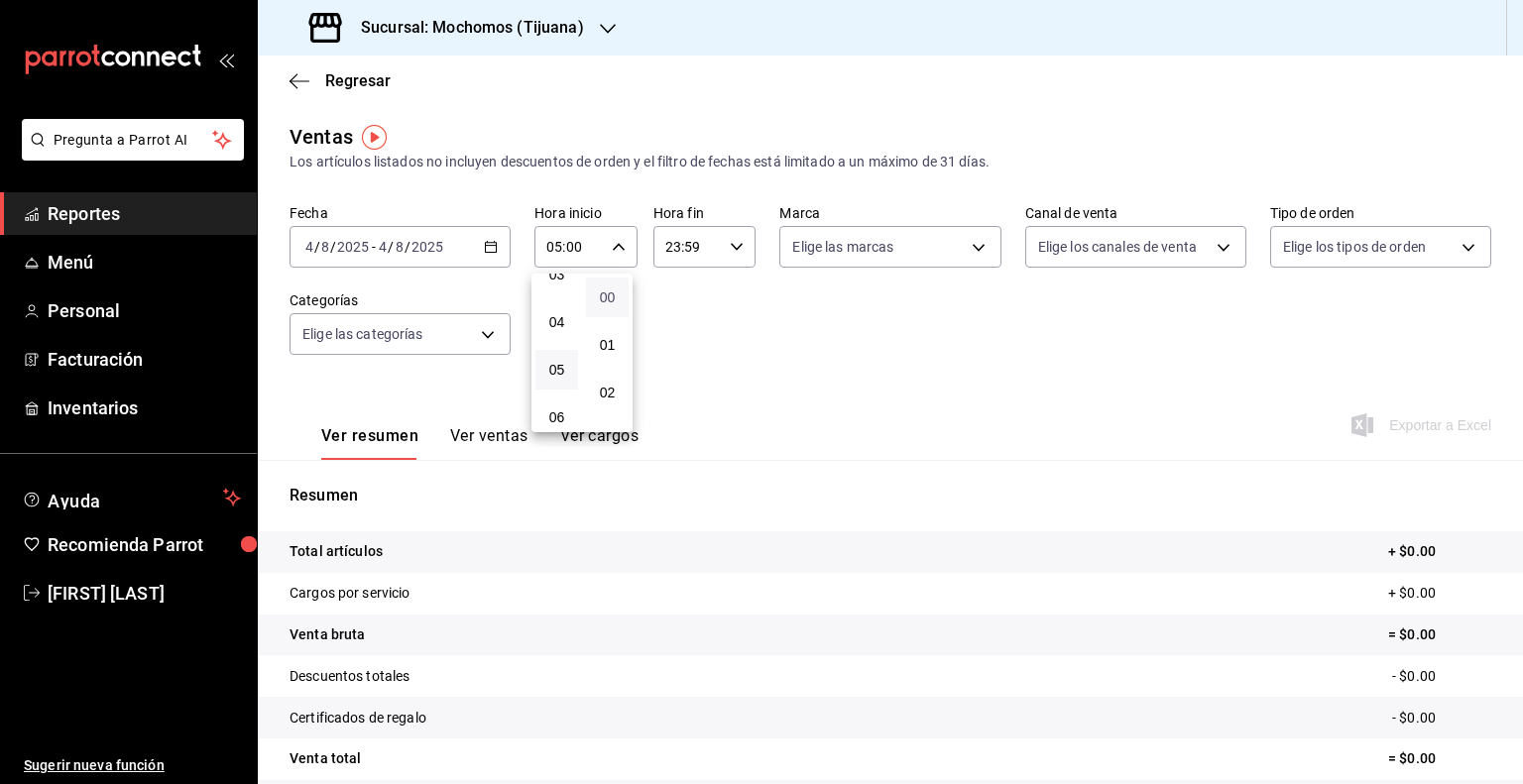 click on "00" at bounding box center [607, 297] 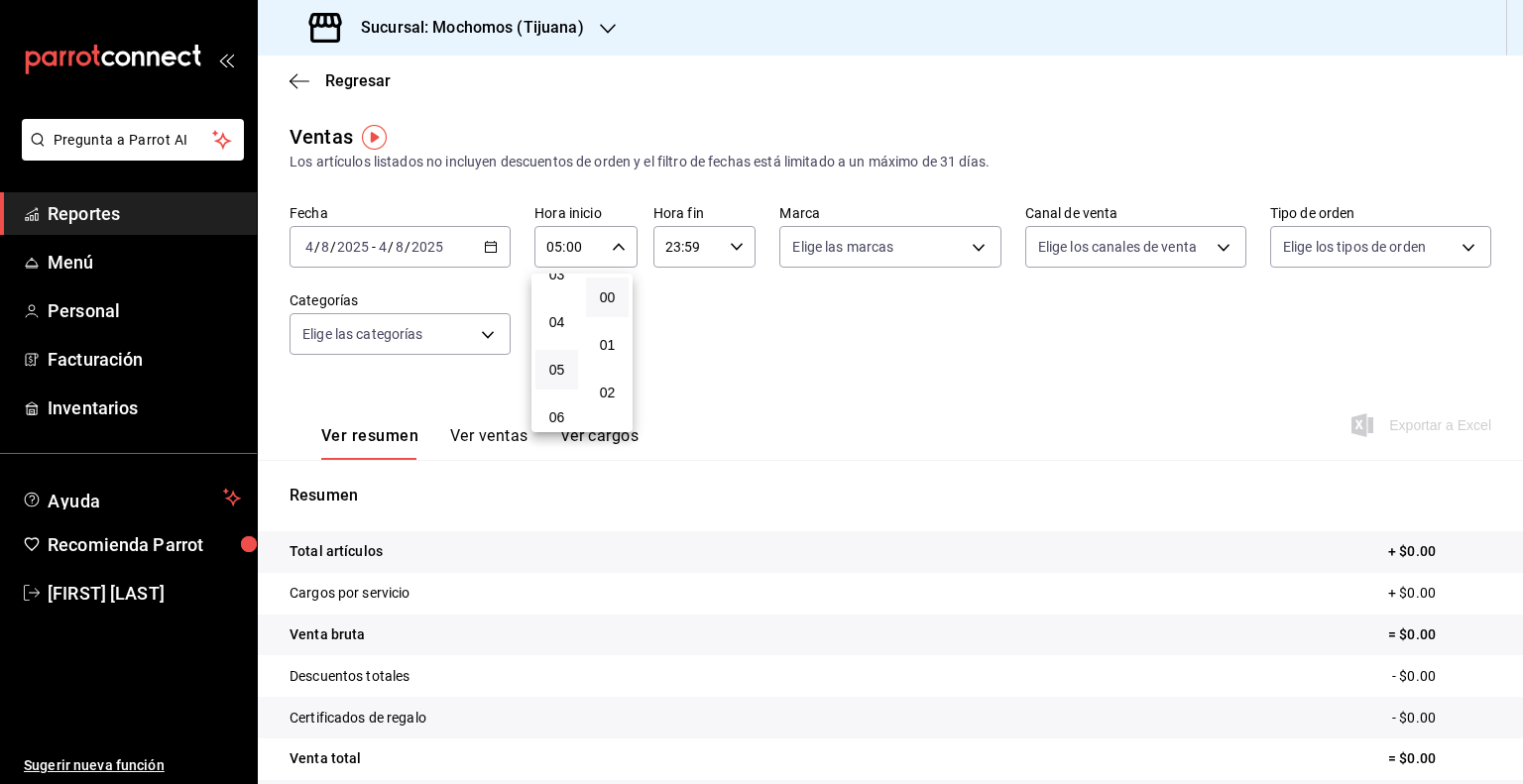 click at bounding box center [762, 392] 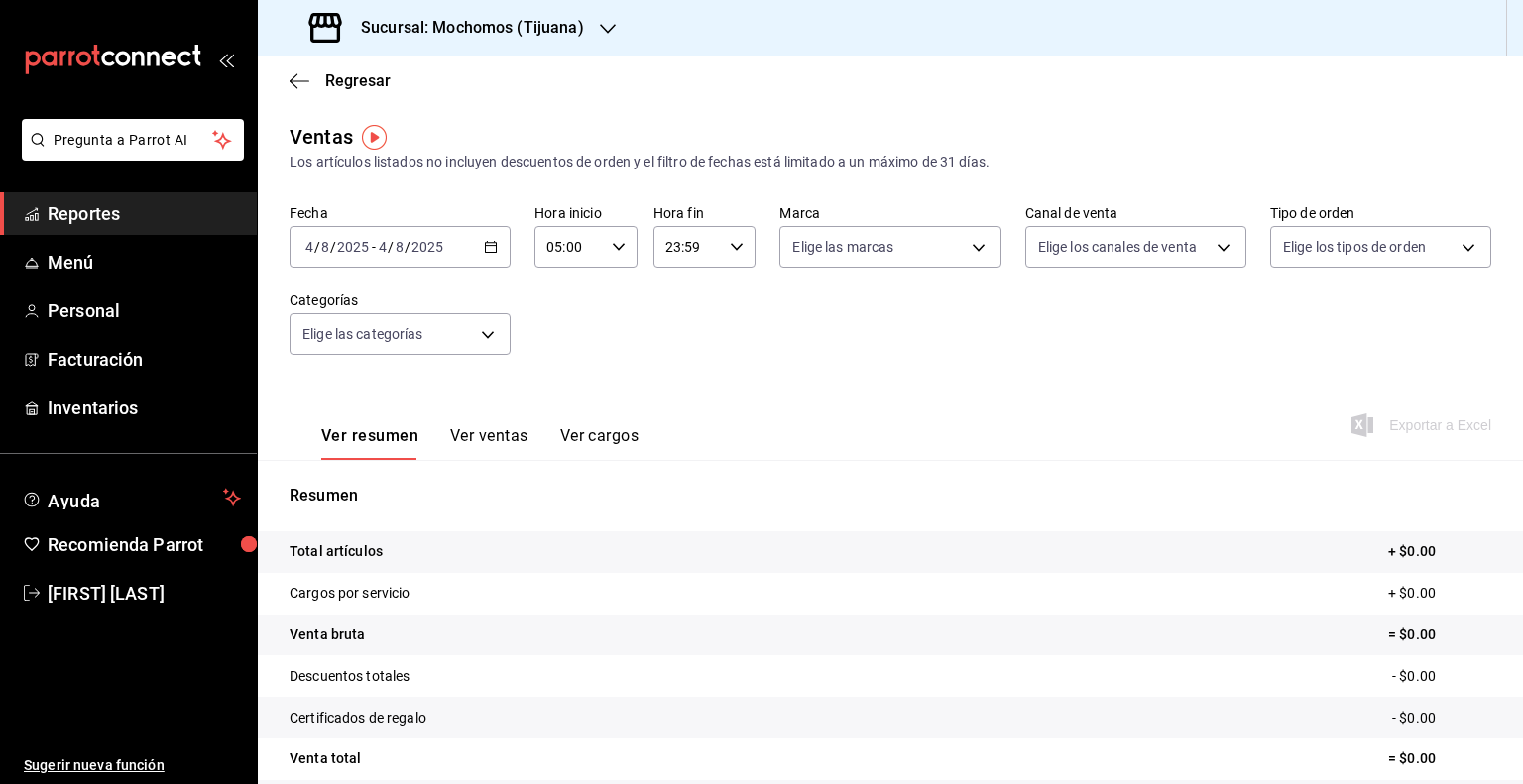 click 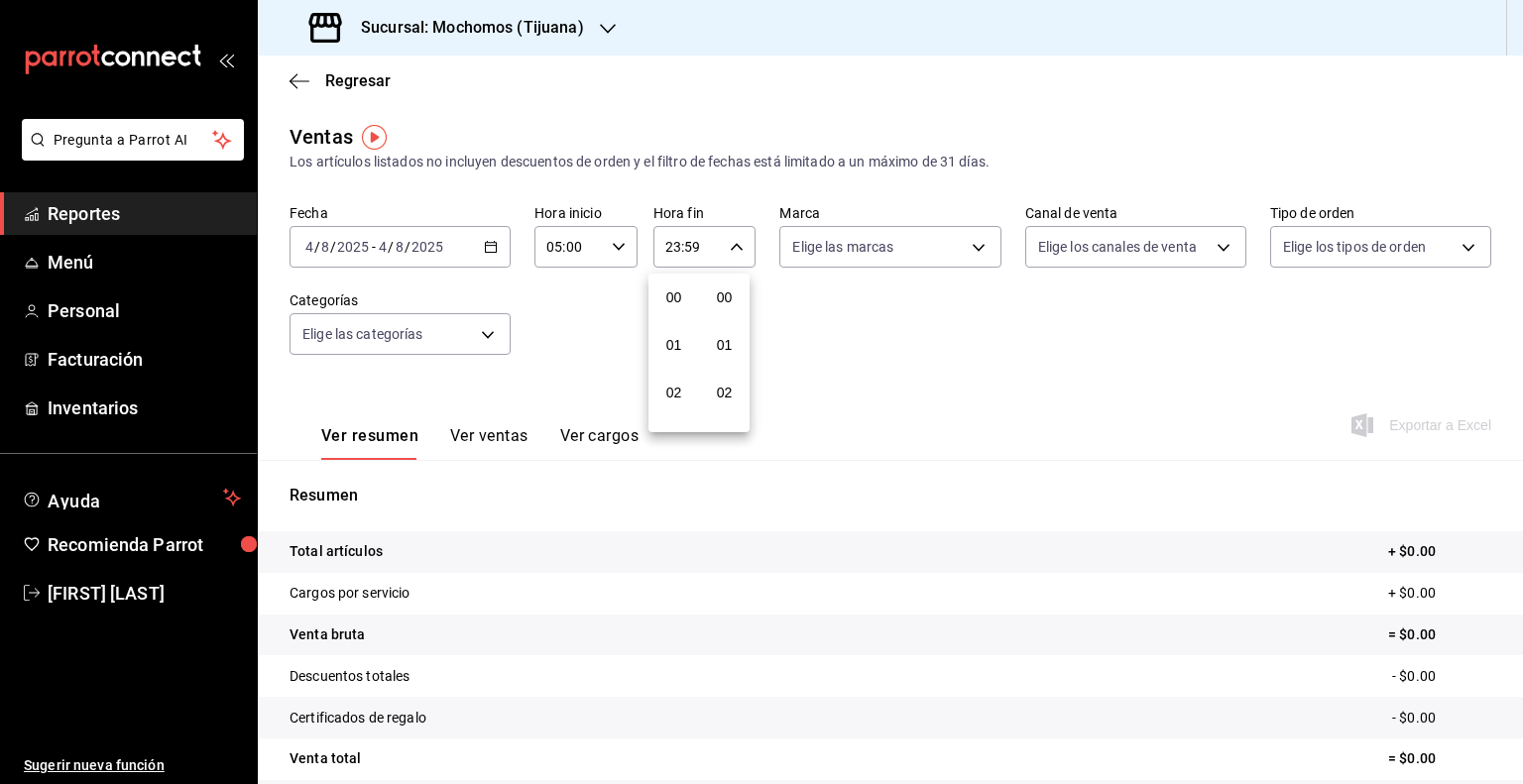 scroll, scrollTop: 1002, scrollLeft: 0, axis: vertical 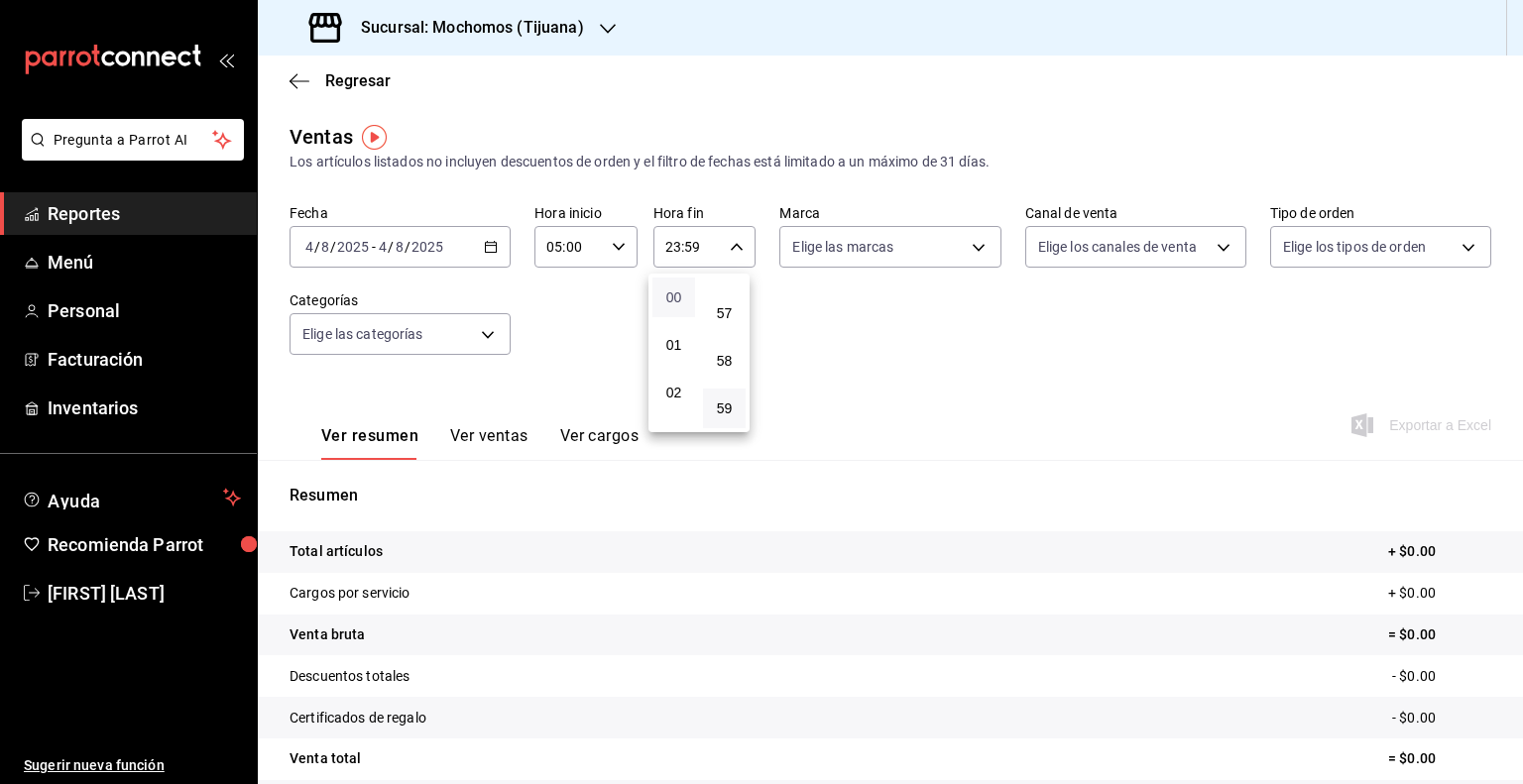 click on "00" at bounding box center [673, 297] 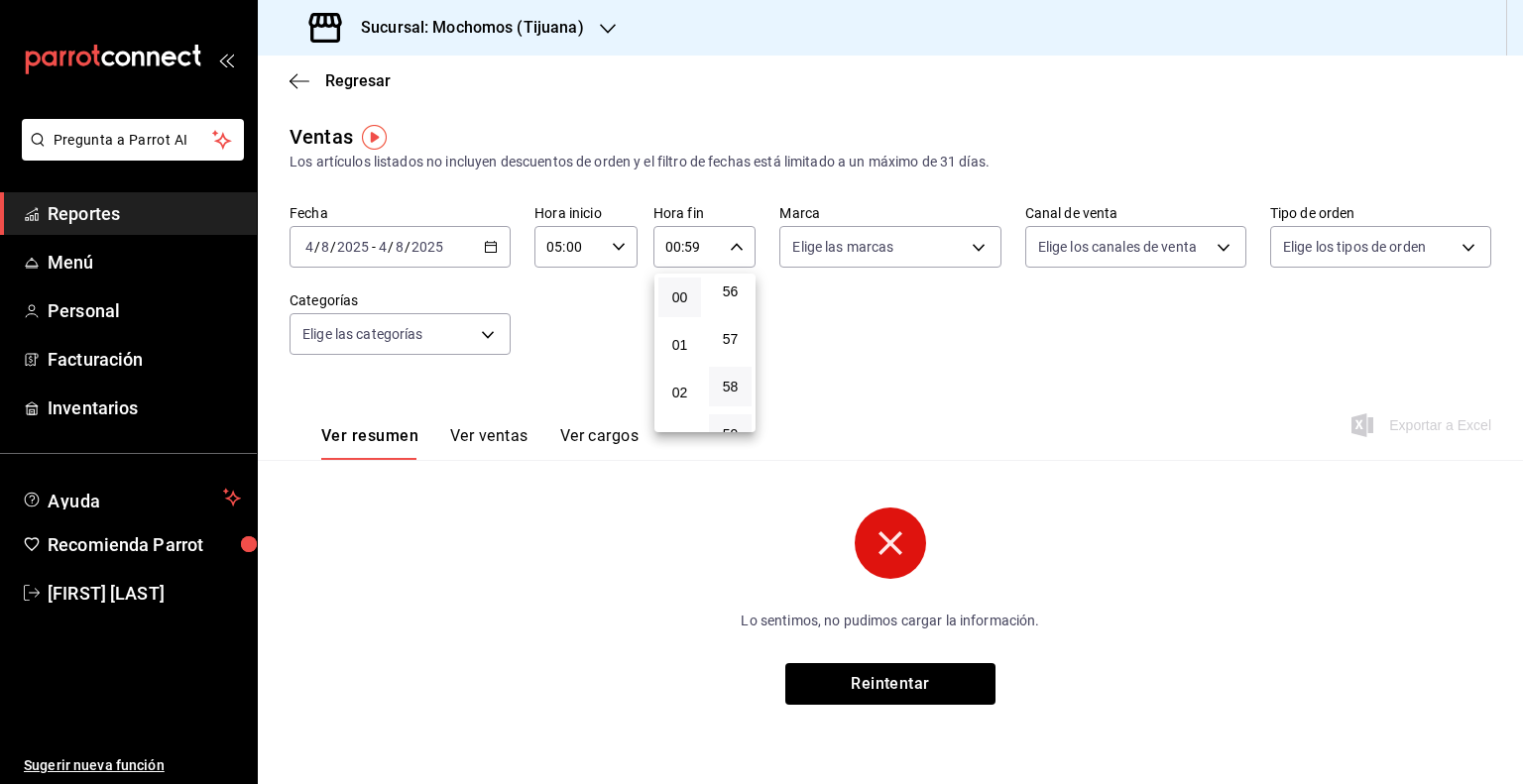 scroll, scrollTop: 2744, scrollLeft: 0, axis: vertical 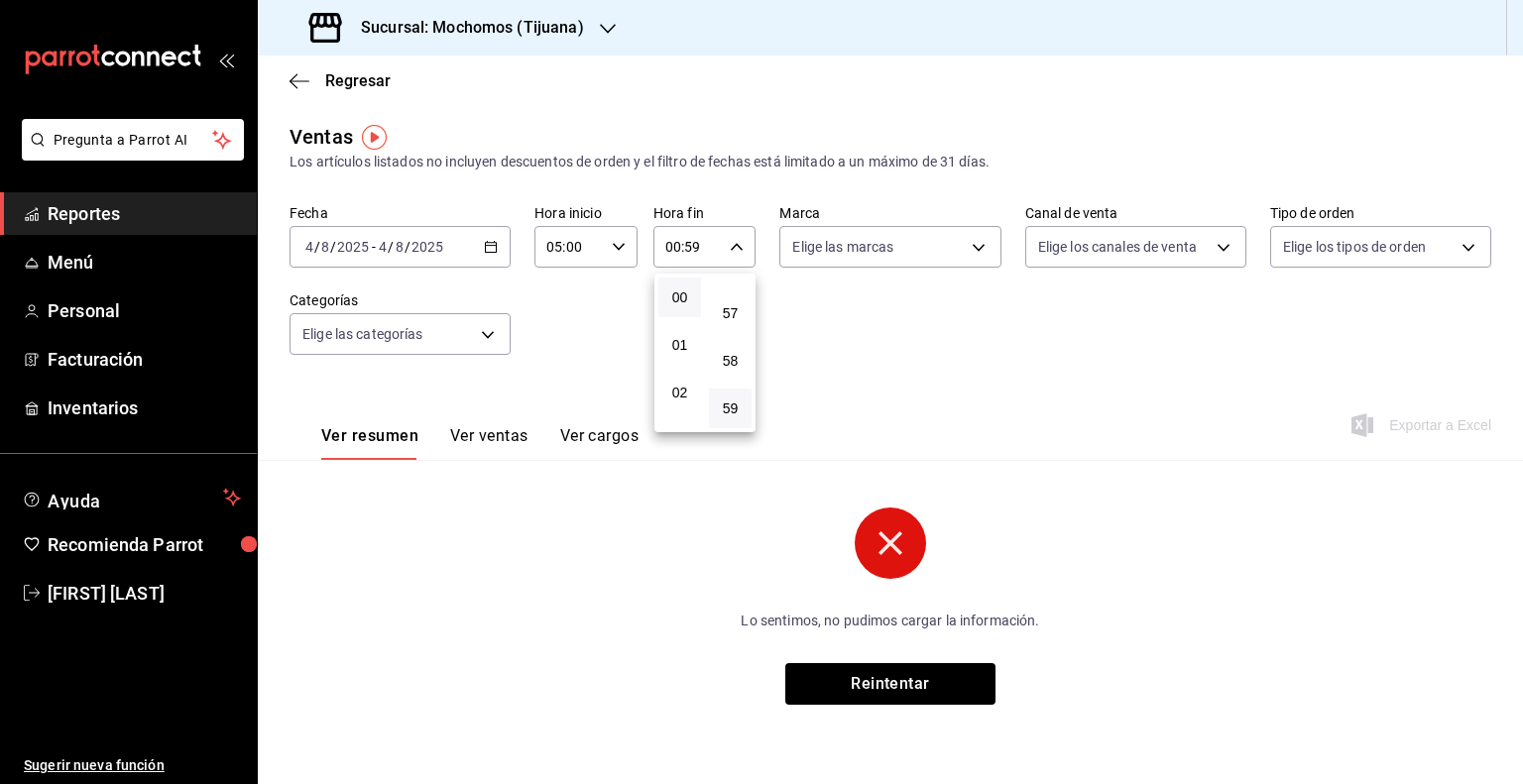 click at bounding box center [762, 392] 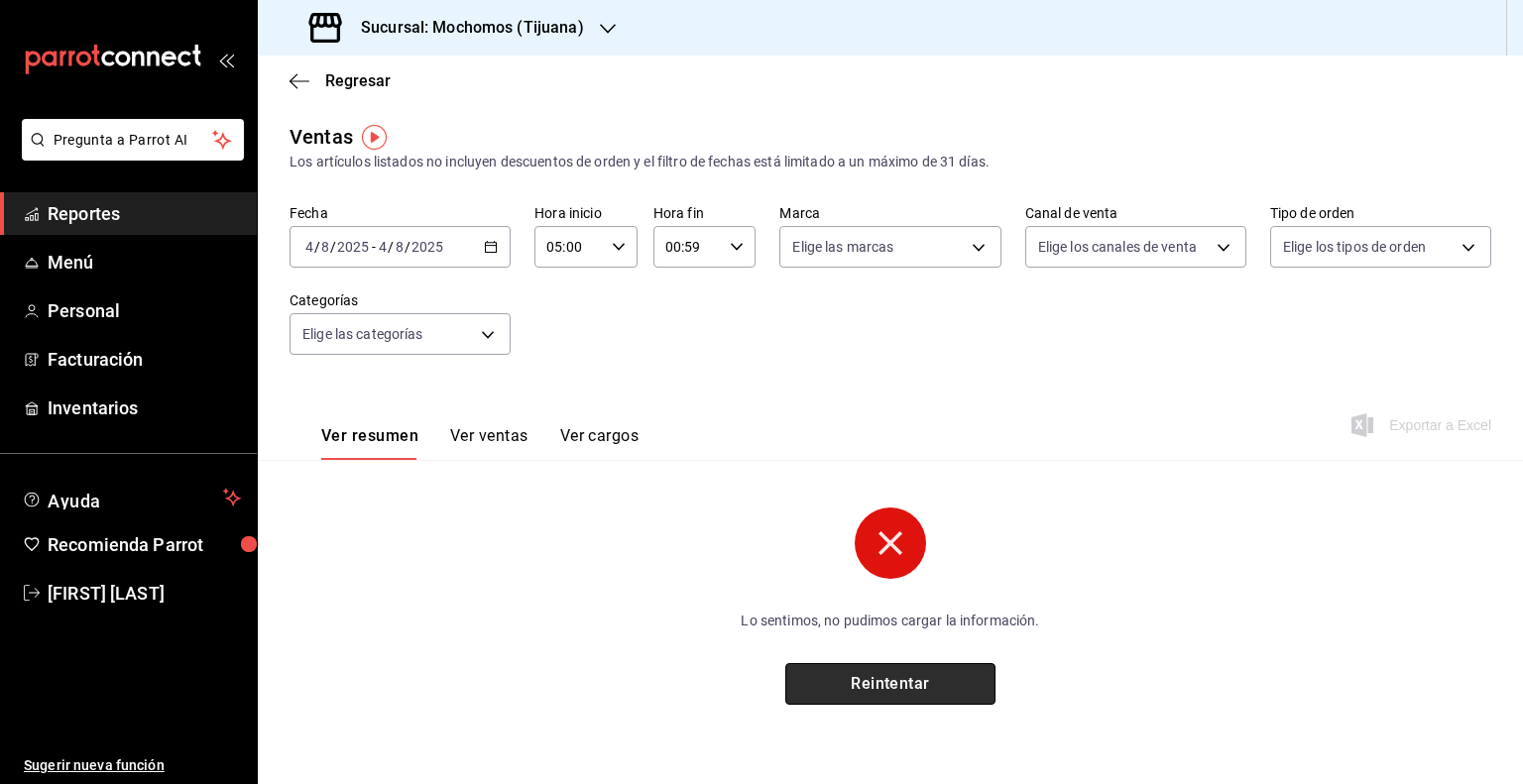 click on "Reintentar" at bounding box center (890, 684) 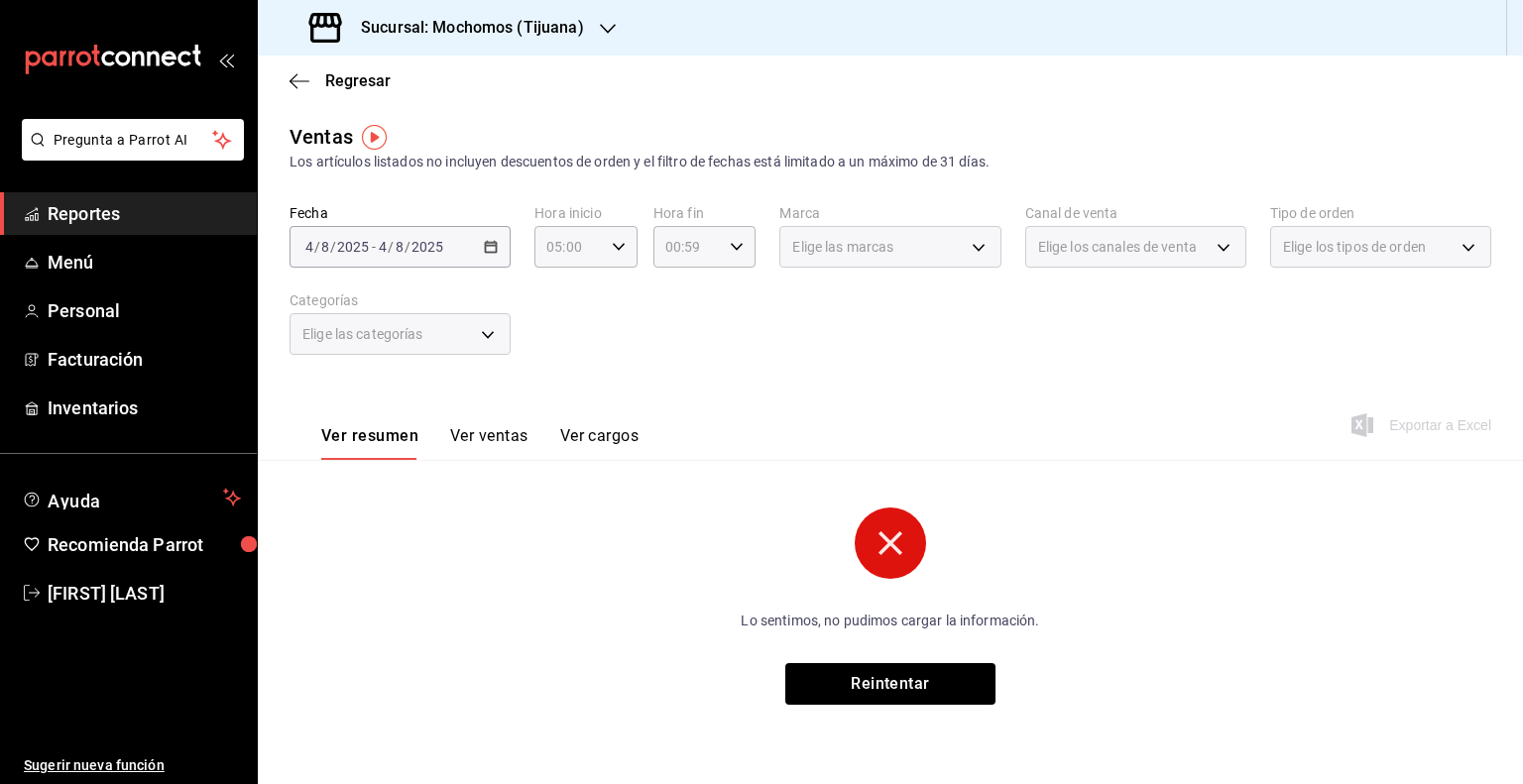 click 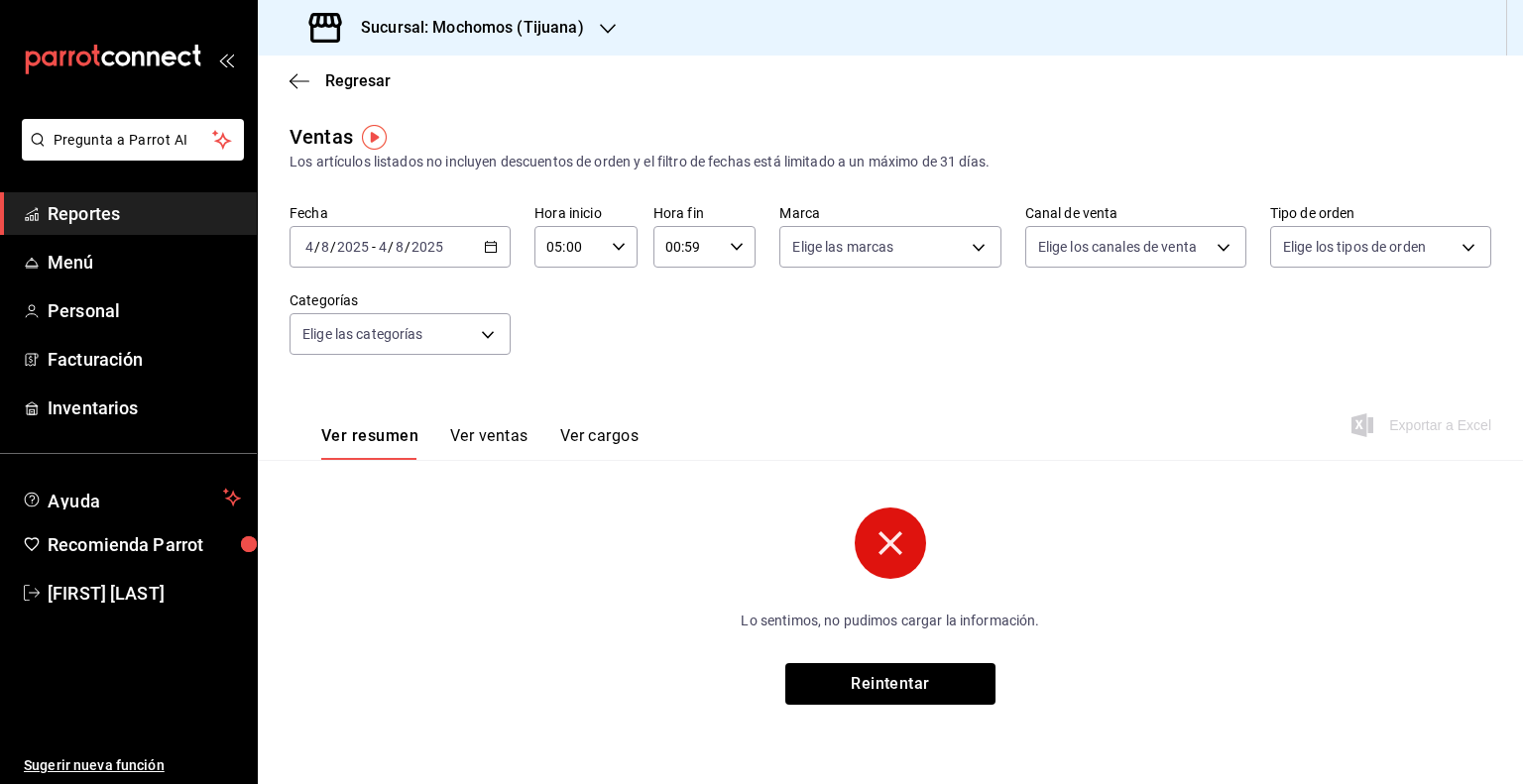 click 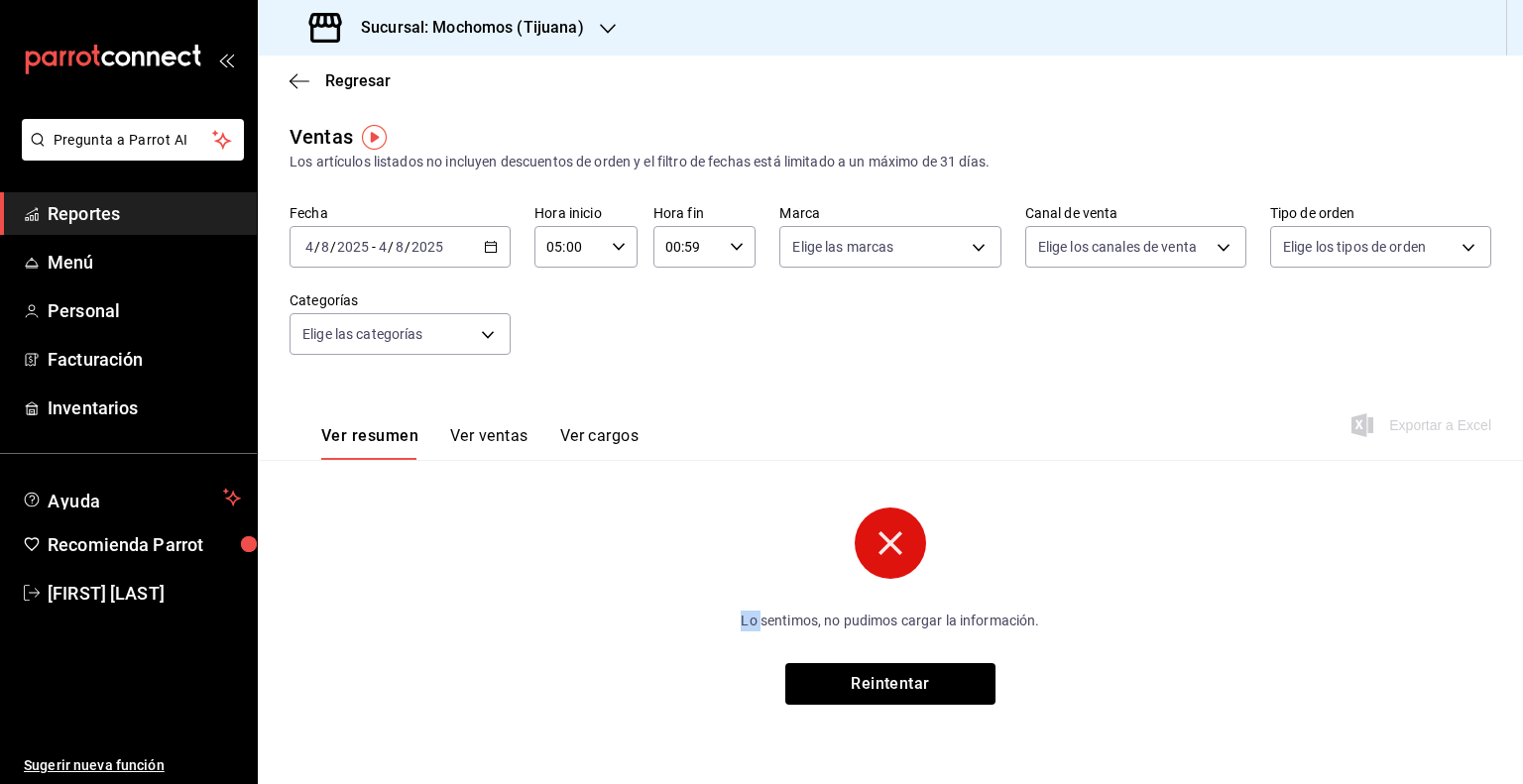 click 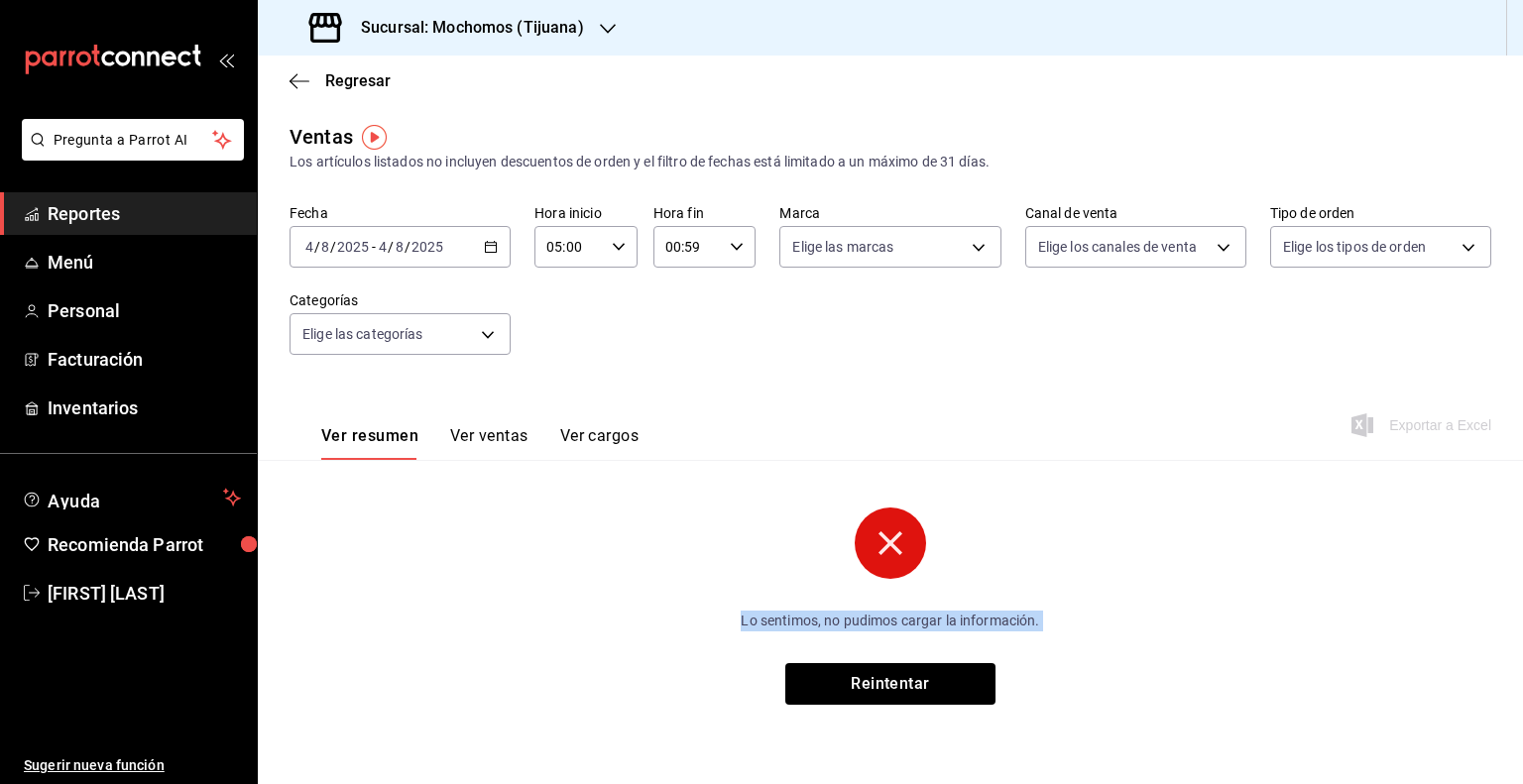 click 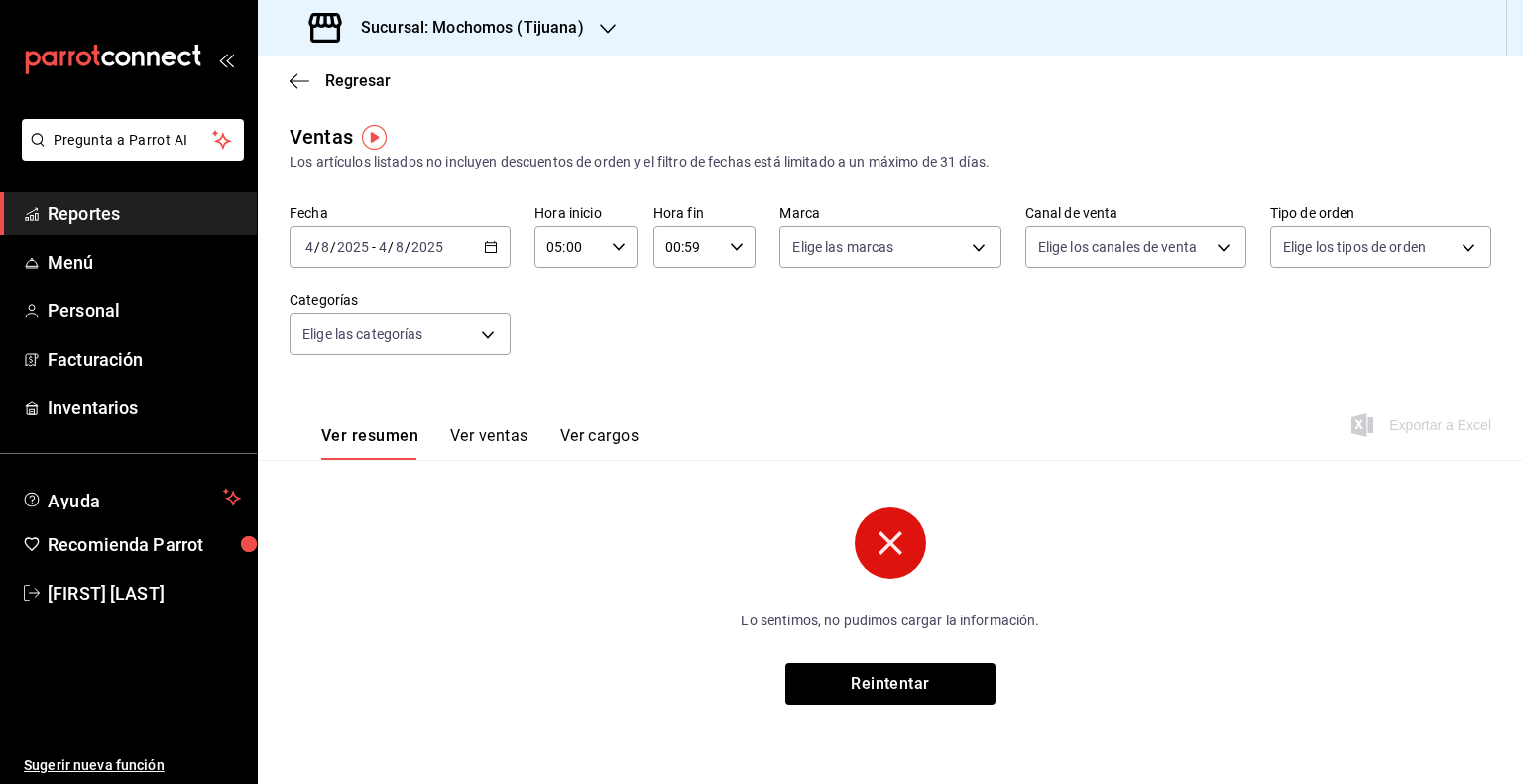 click 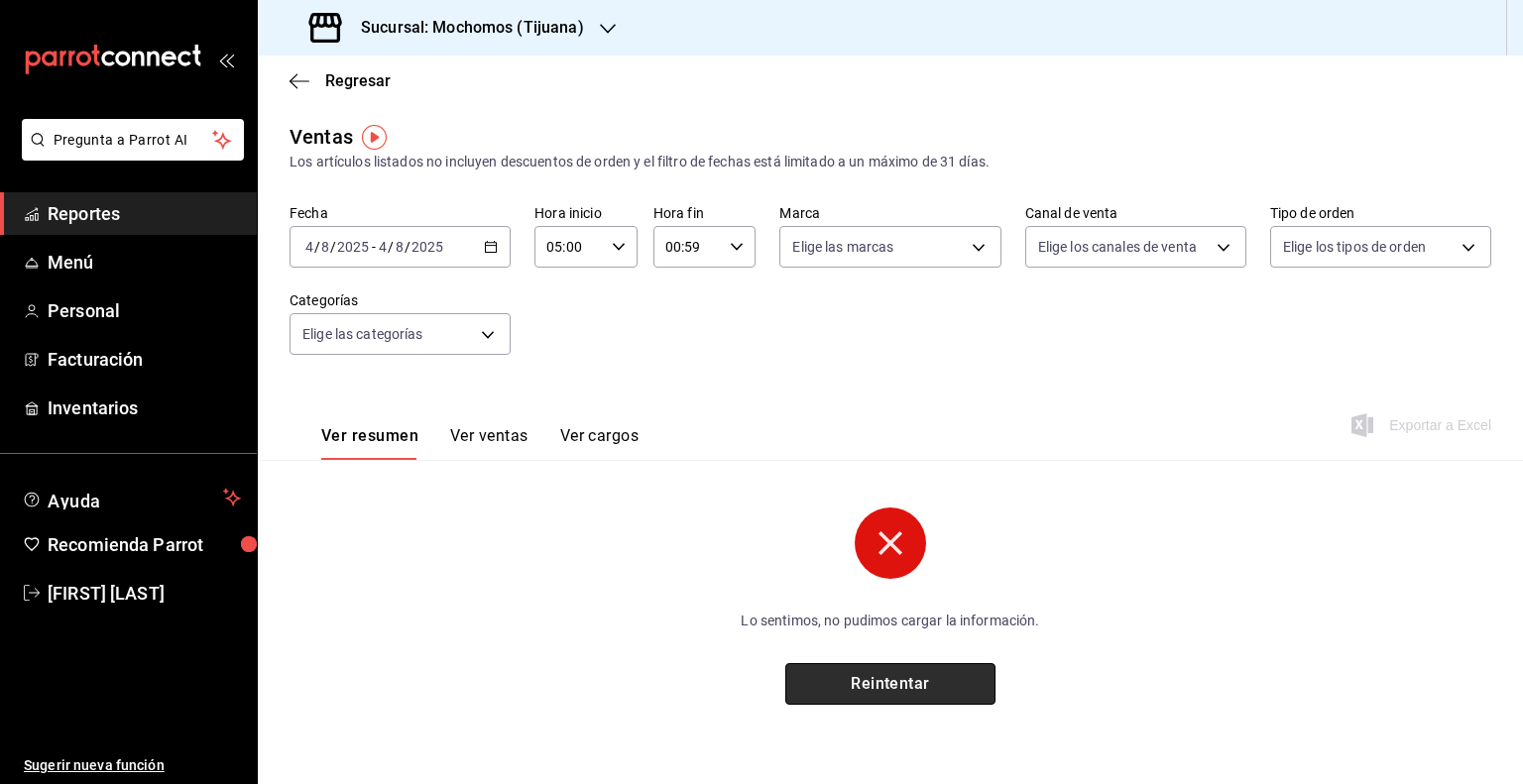 click on "Reintentar" at bounding box center [890, 684] 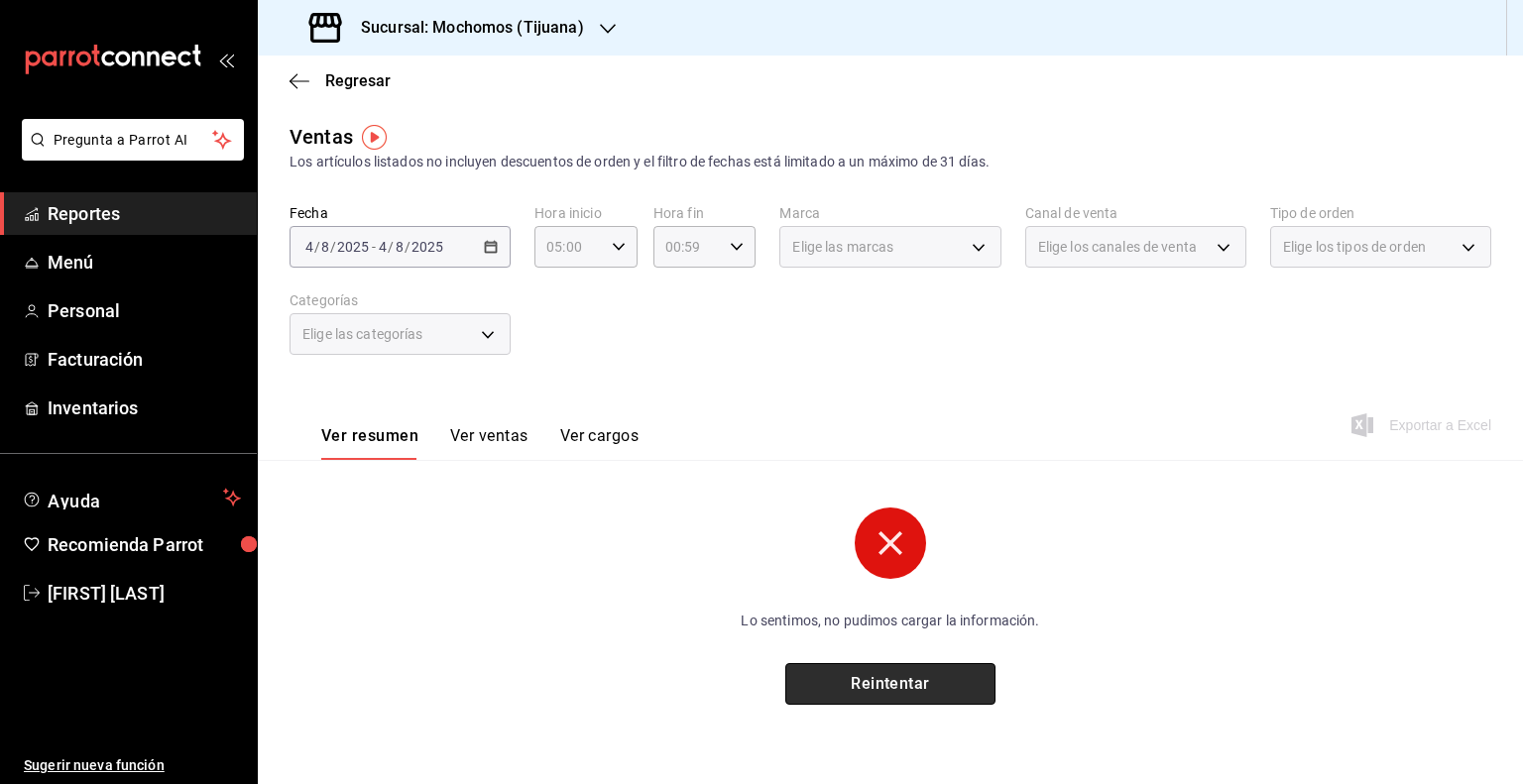 click on "Reintentar" at bounding box center [890, 684] 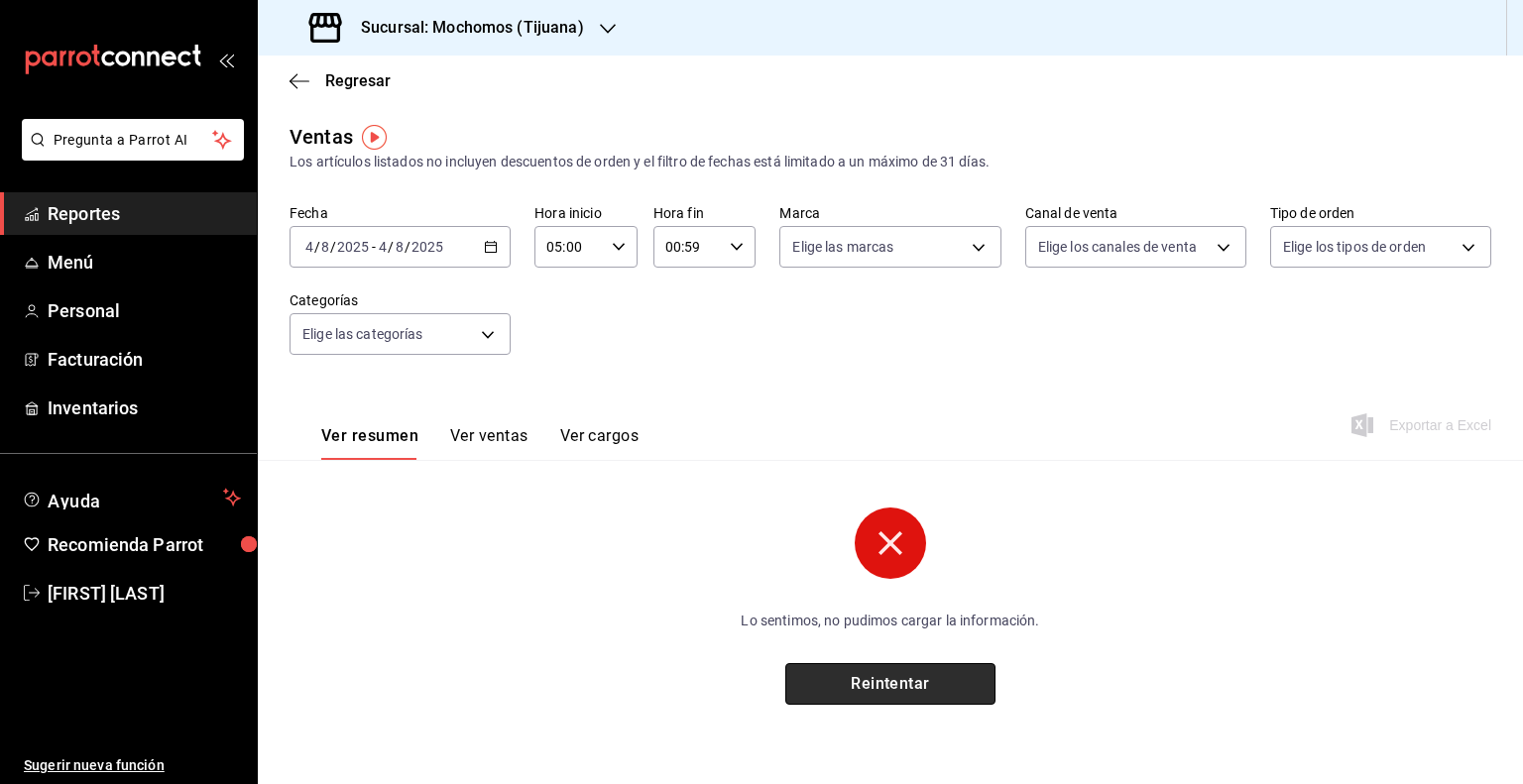 click on "Reintentar" at bounding box center [890, 684] 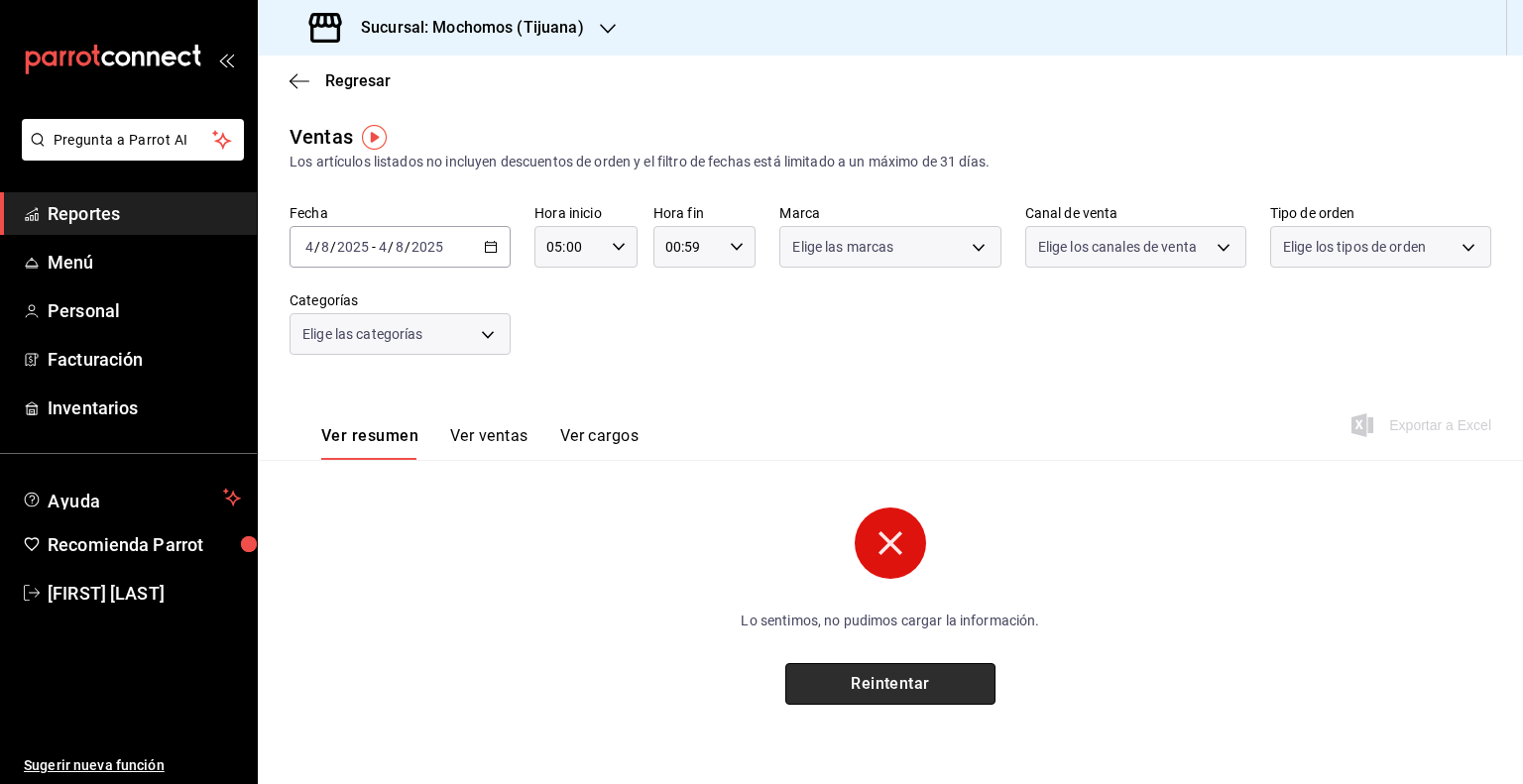 click on "Reintentar" at bounding box center [890, 684] 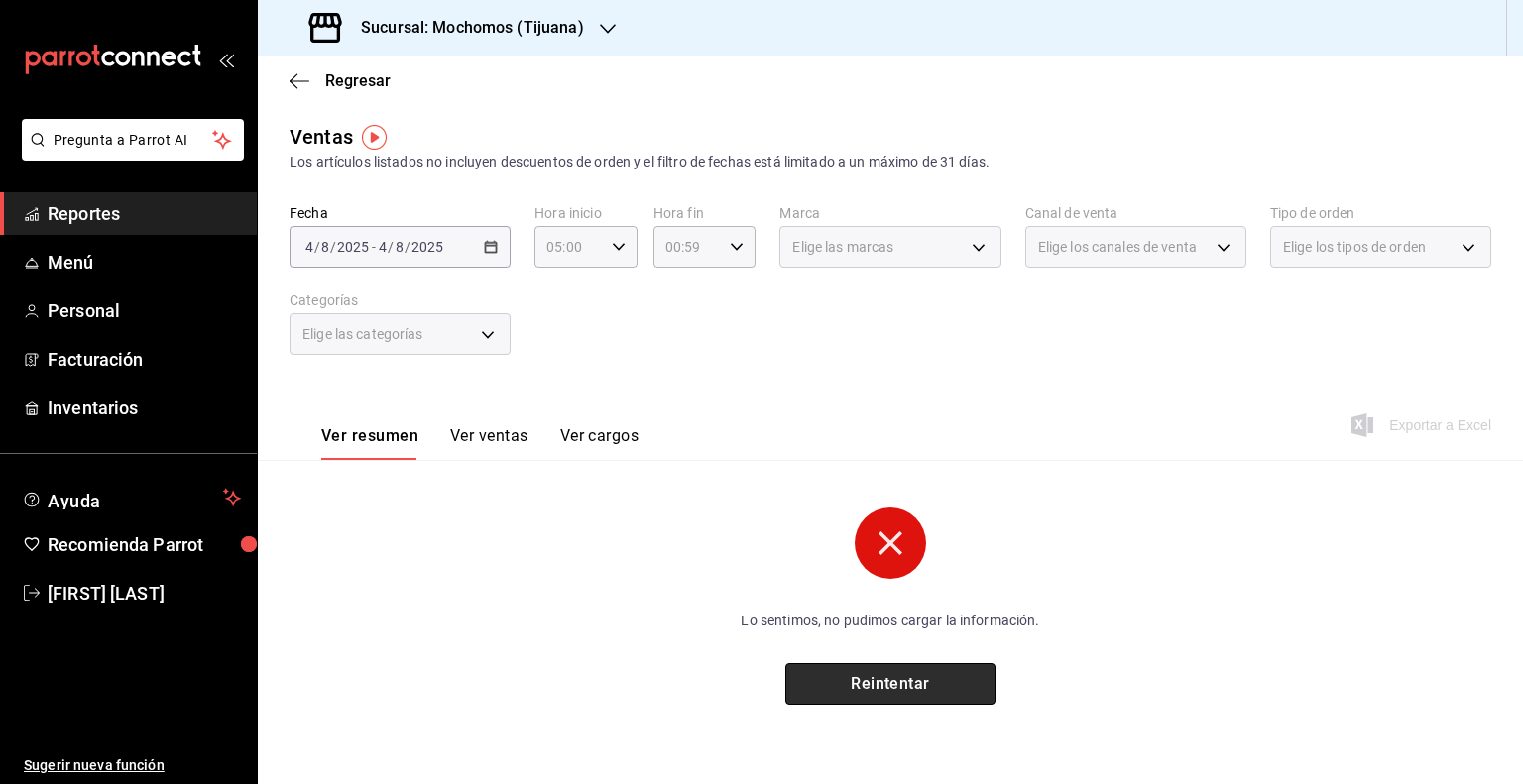 click on "Reintentar" at bounding box center (890, 684) 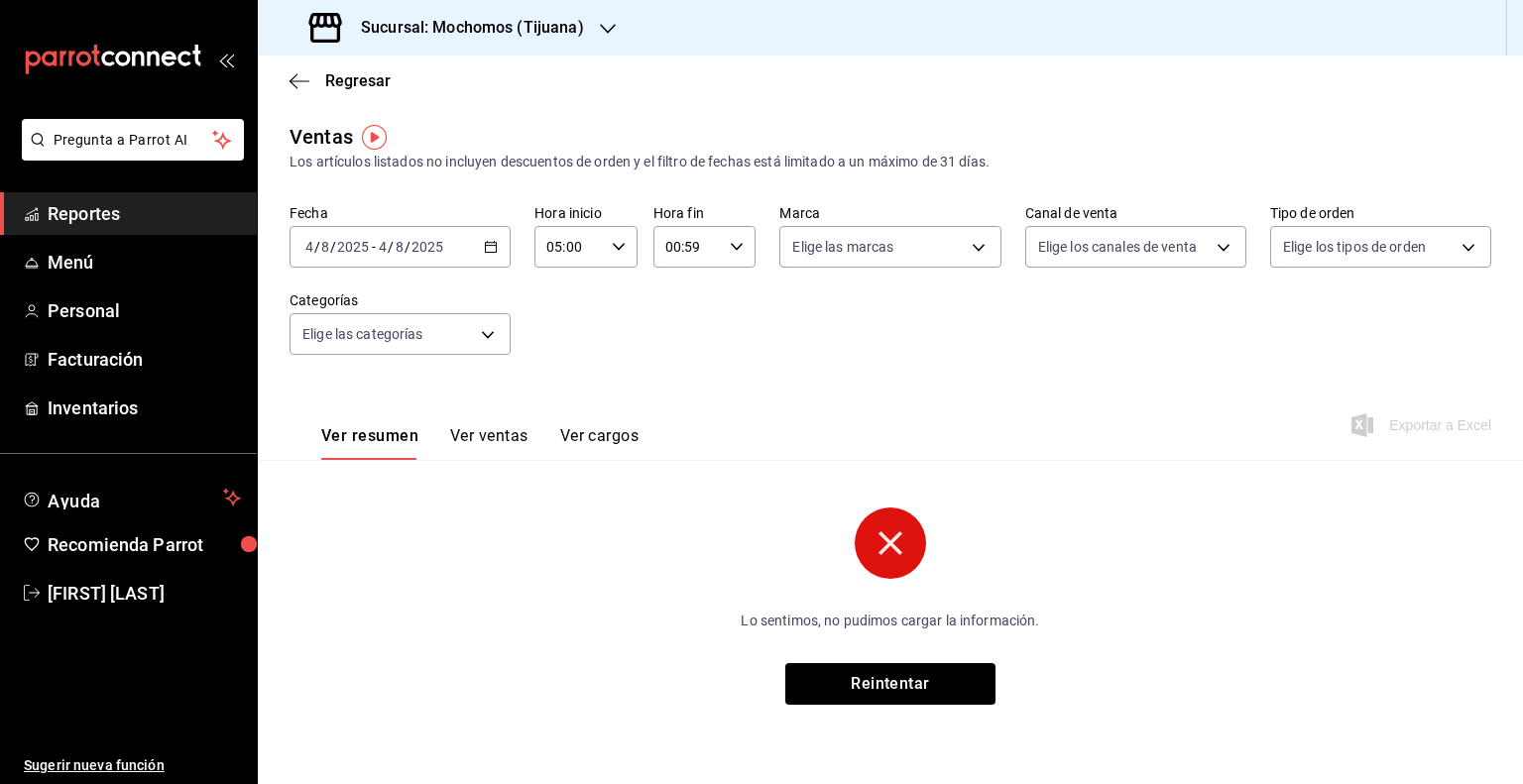 click 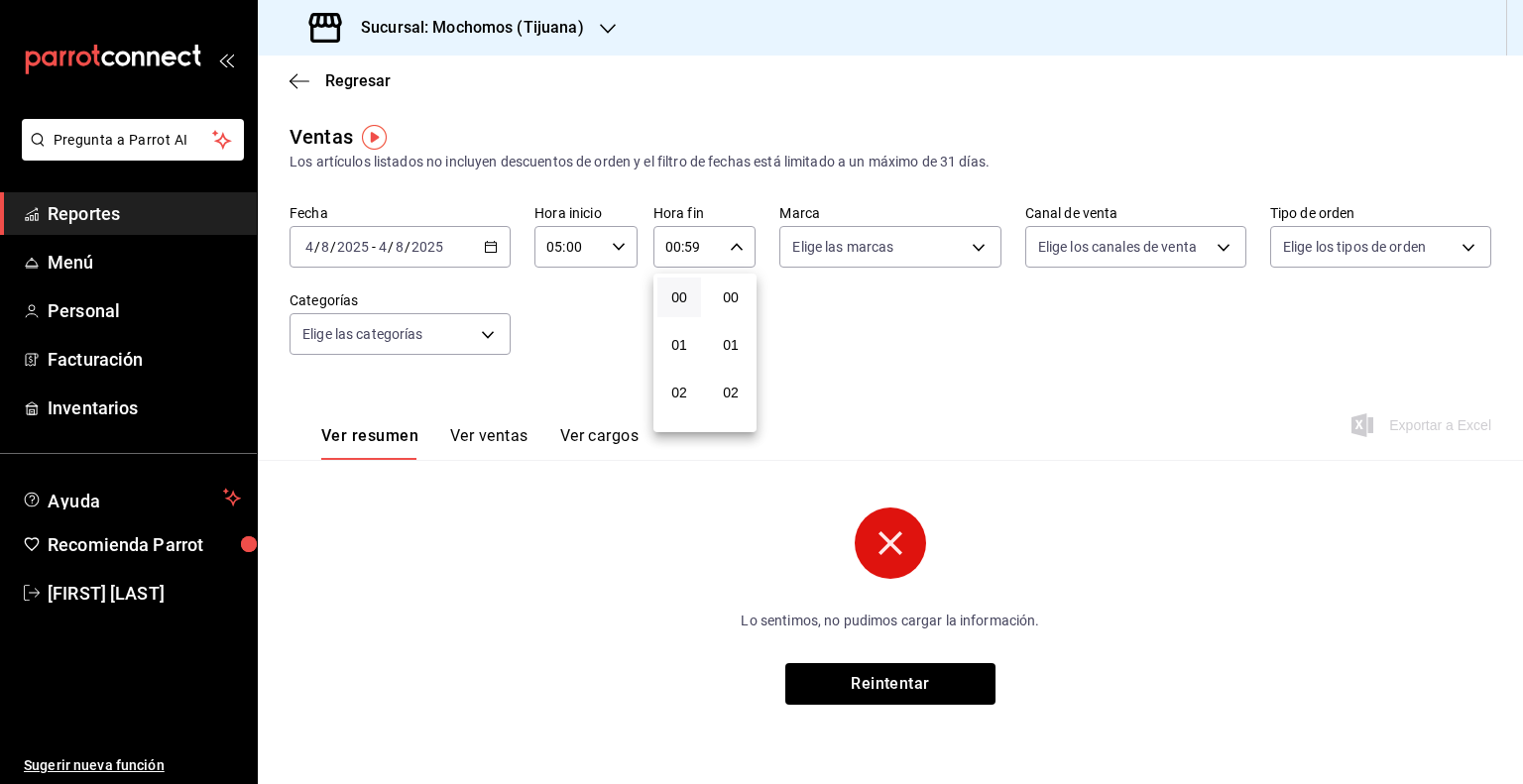 scroll, scrollTop: 2744, scrollLeft: 0, axis: vertical 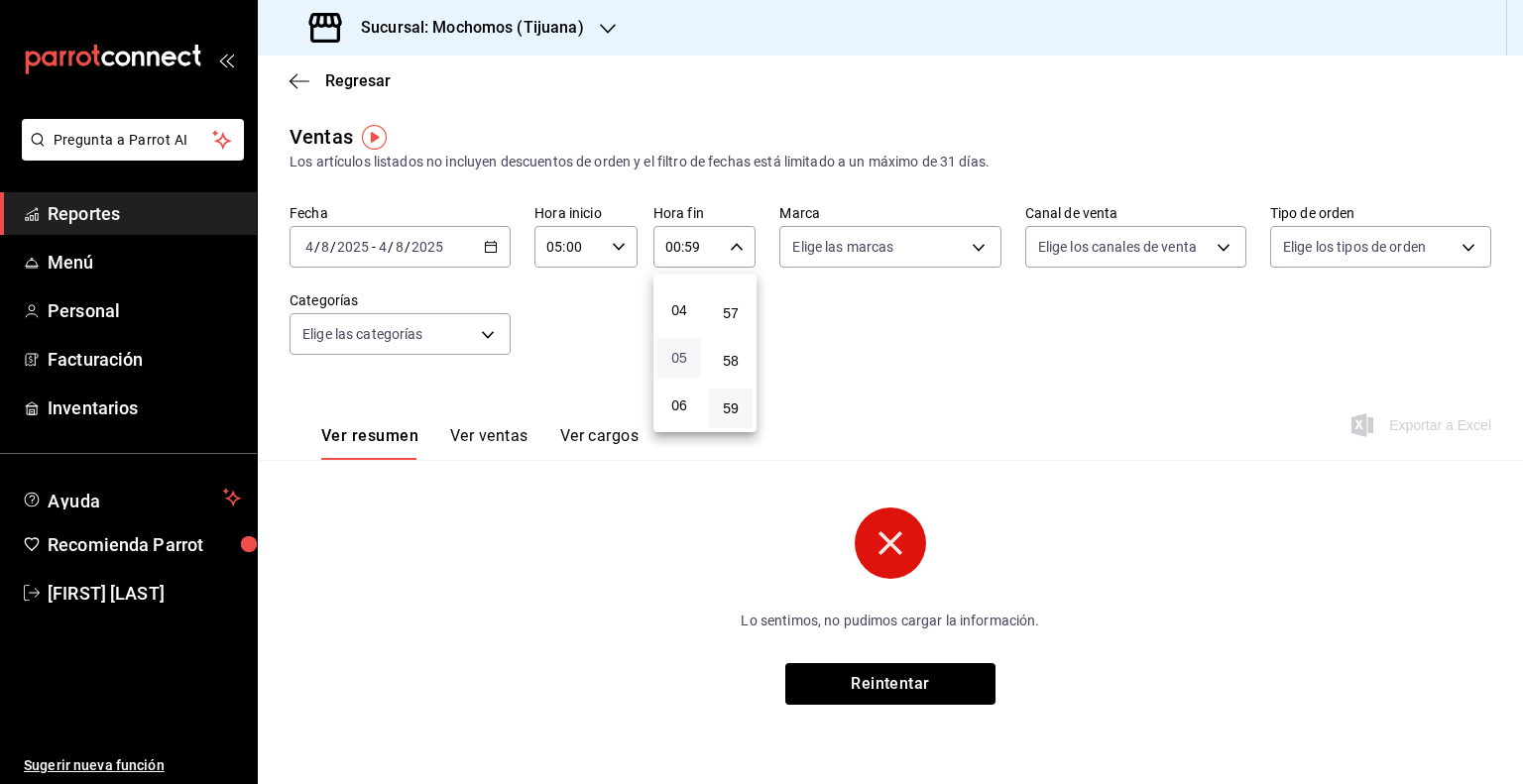 click on "05" at bounding box center (679, 358) 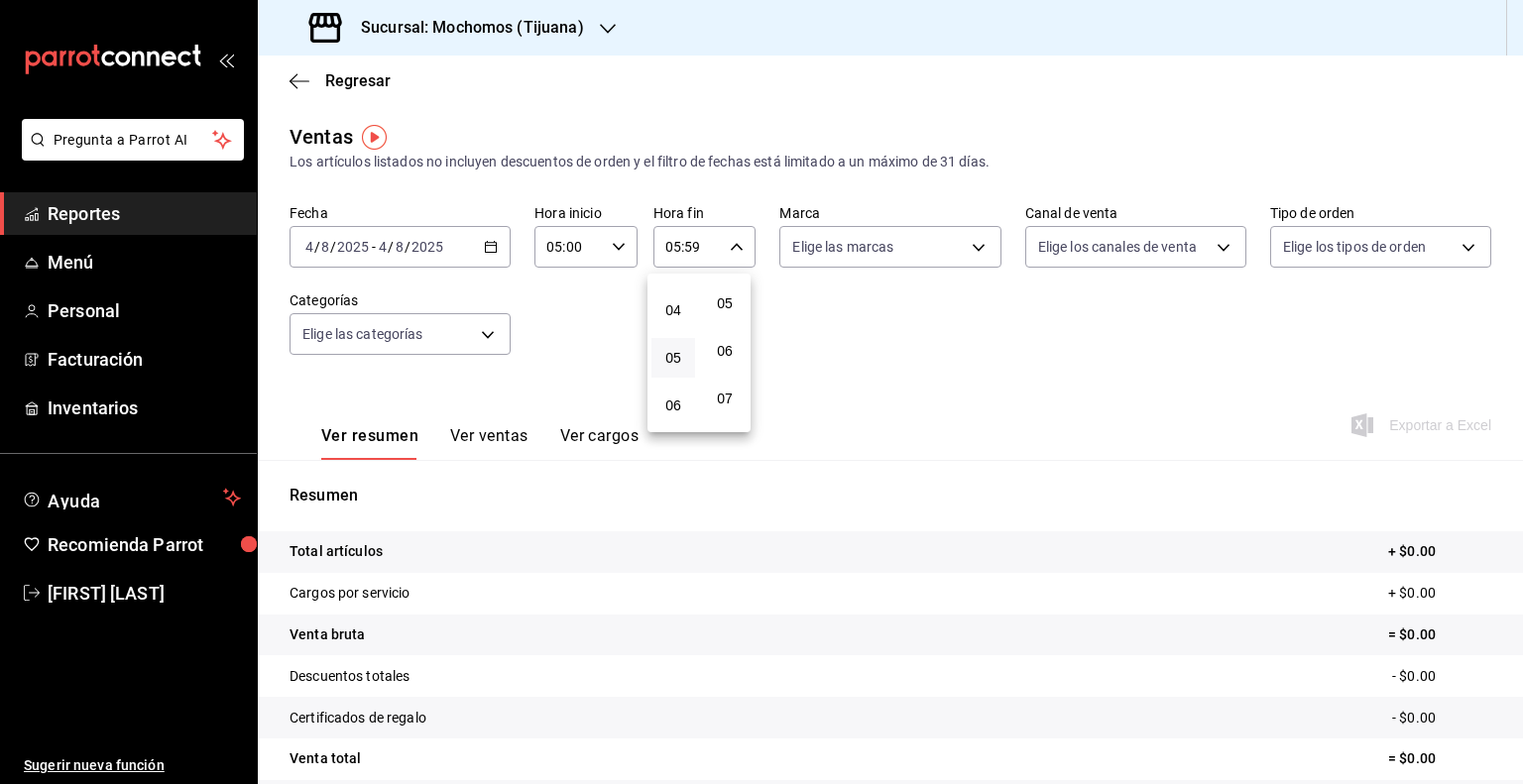 scroll, scrollTop: 0, scrollLeft: 0, axis: both 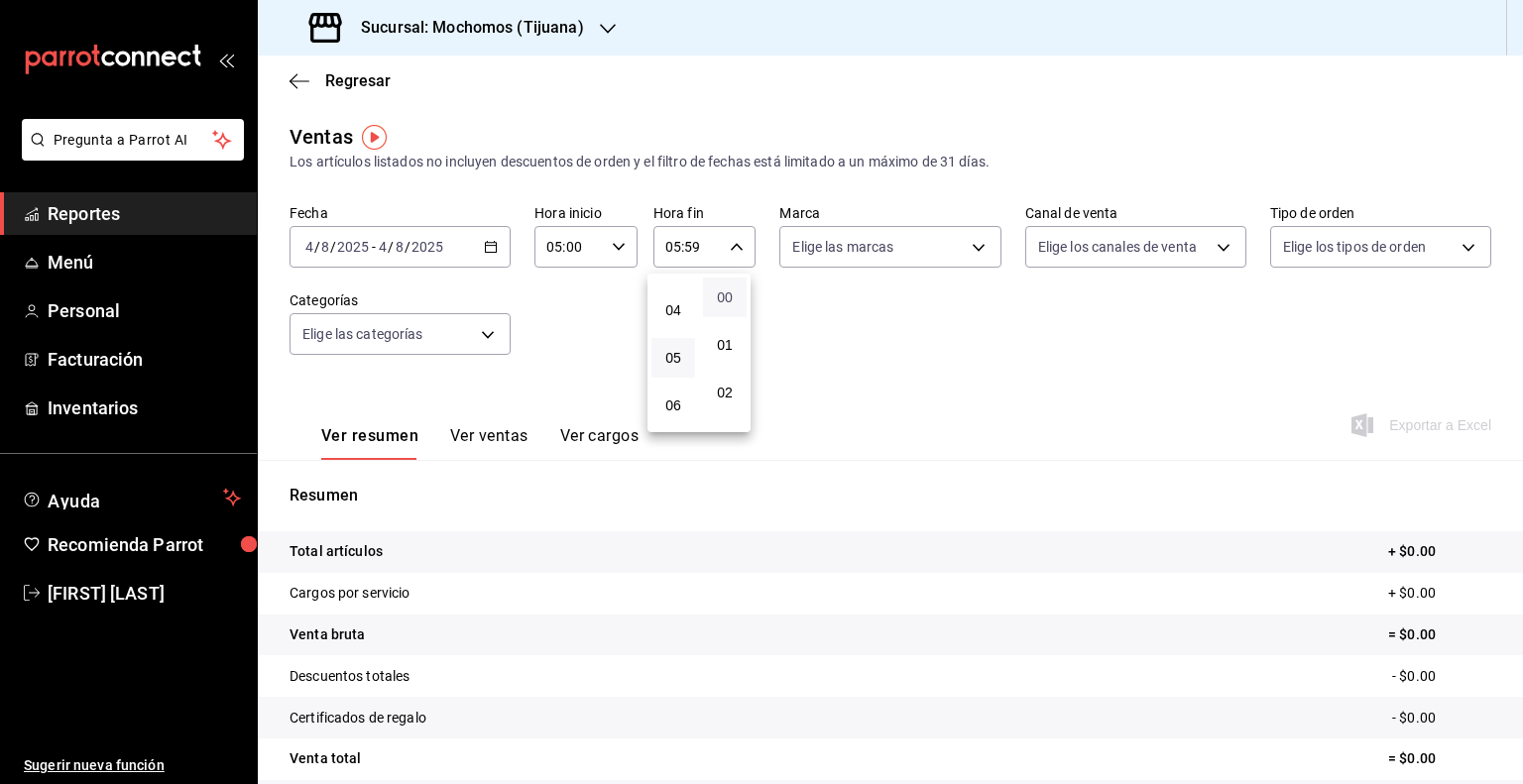 click on "00" at bounding box center [725, 297] 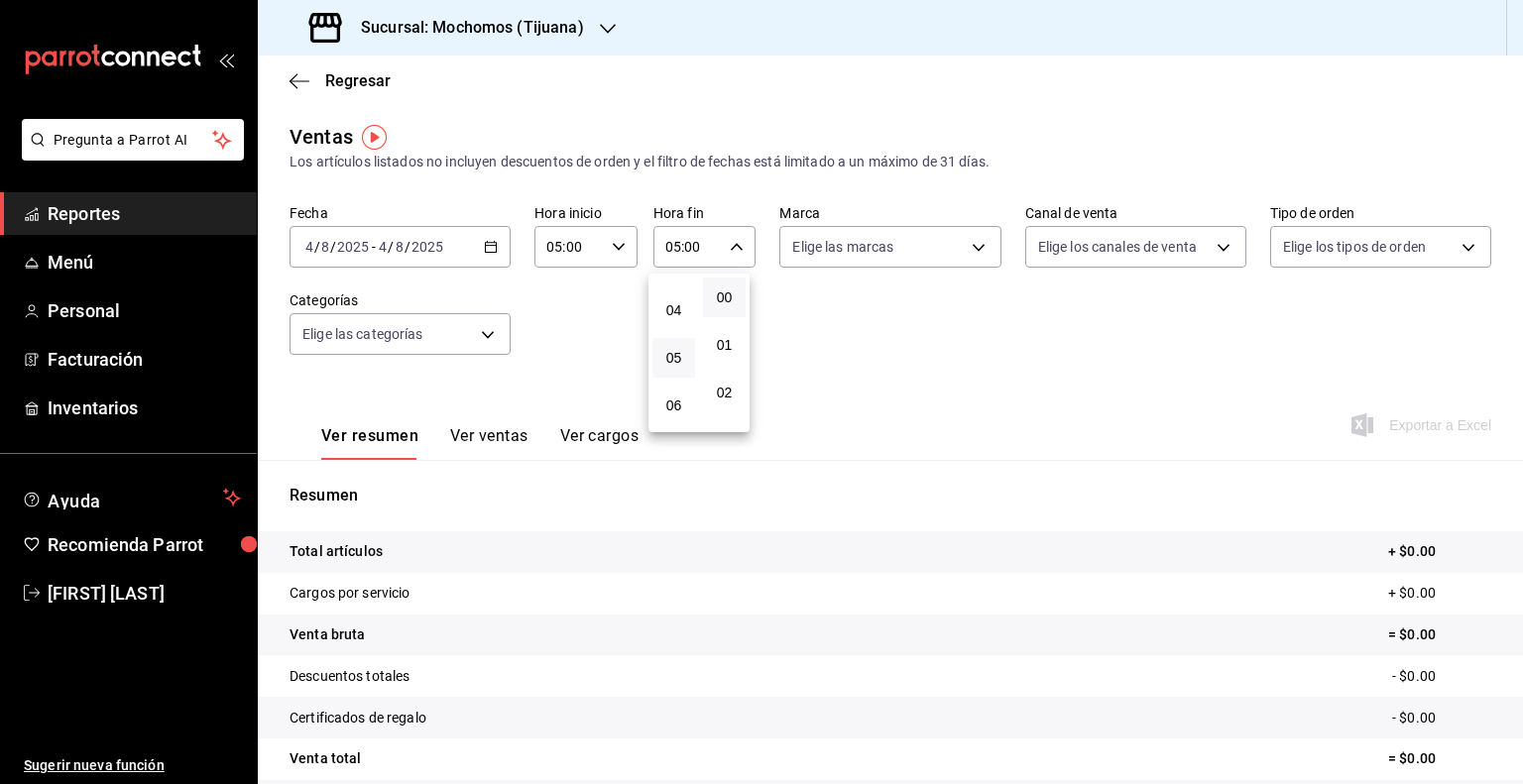 click at bounding box center [762, 392] 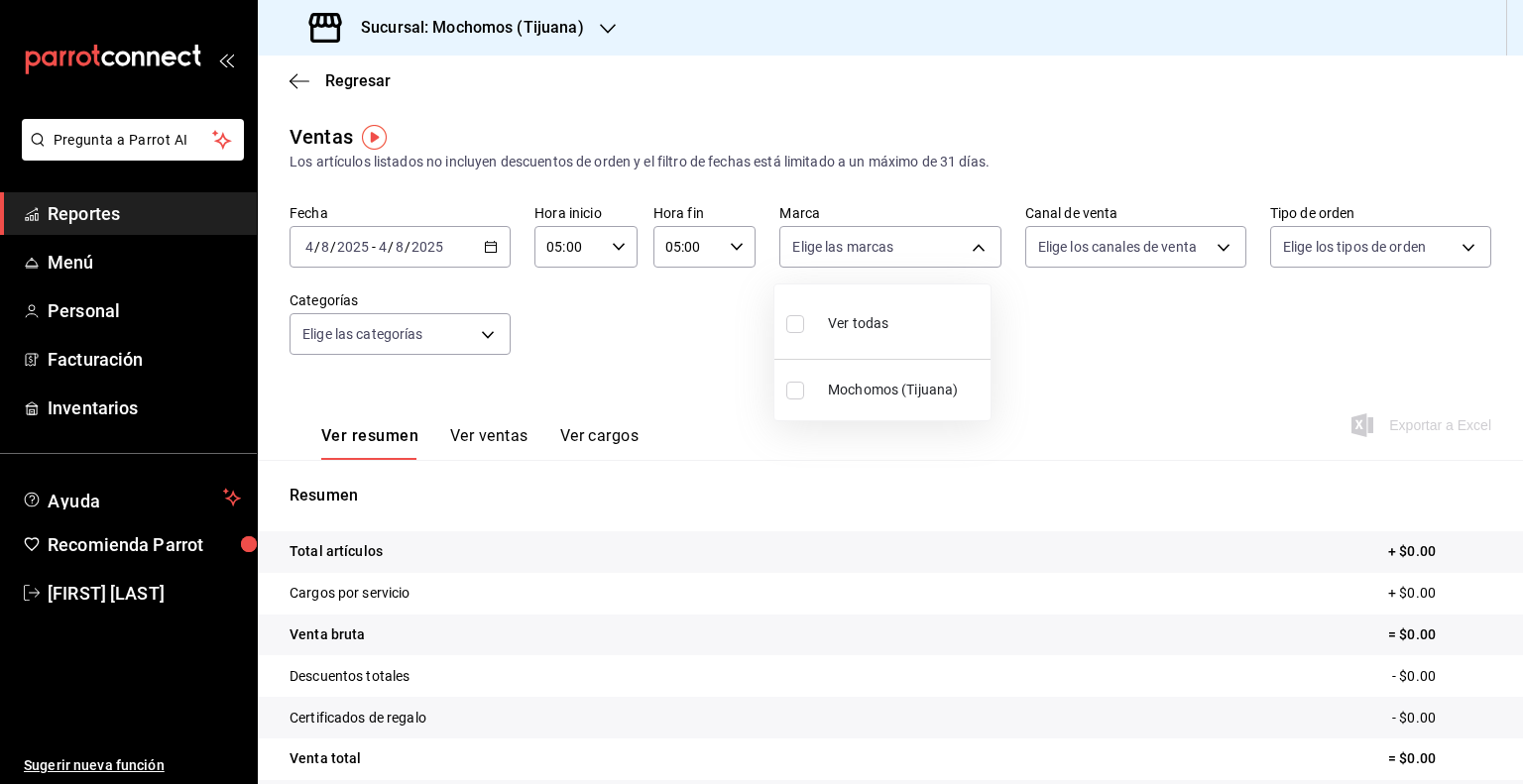 click on "Pregunta a Parrot AI Reportes   Menú   Personal   Facturación   Inventarios   Ayuda Recomienda Parrot   [FIRST] [LAST]   Sugerir nueva función   Sucursal: Mochomos ([CITY]) Regresar Ventas Los artículos listados no incluyen descuentos de orden y el filtro de fechas está limitado a un máximo de 31 días. Fecha [DATE] [DATE] - [DATE] [DATE] Hora inicio [TIME] Hora inicio Hora fin [TIME] Hora fin Marca Elige las marcas Canal de venta Elige los canales de venta Tipo de orden Elige los tipos de orden Categorías Elige las categorías Ver resumen Ver ventas Ver cargos Exportar a Excel Resumen Total artículos + $0.00 Cargos por servicio + $0.00 Venta bruta = $0.00 Descuentos totales - $0.00 Certificados de regalo - $0.00 Venta total = $0.00 Impuestos - $0.00 Venta neta = $0.00 Pregunta a Parrot AI Reportes   Menú   Personal   Facturación   Inventarios   Ayuda Recomienda Parrot   [FIRST] [LAST]   Sugerir nueva función   GANA 1 MES GRATIS EN TU SUSCRIPCIÓN AQUÍ Ver video tutorial" at bounding box center [762, 392] 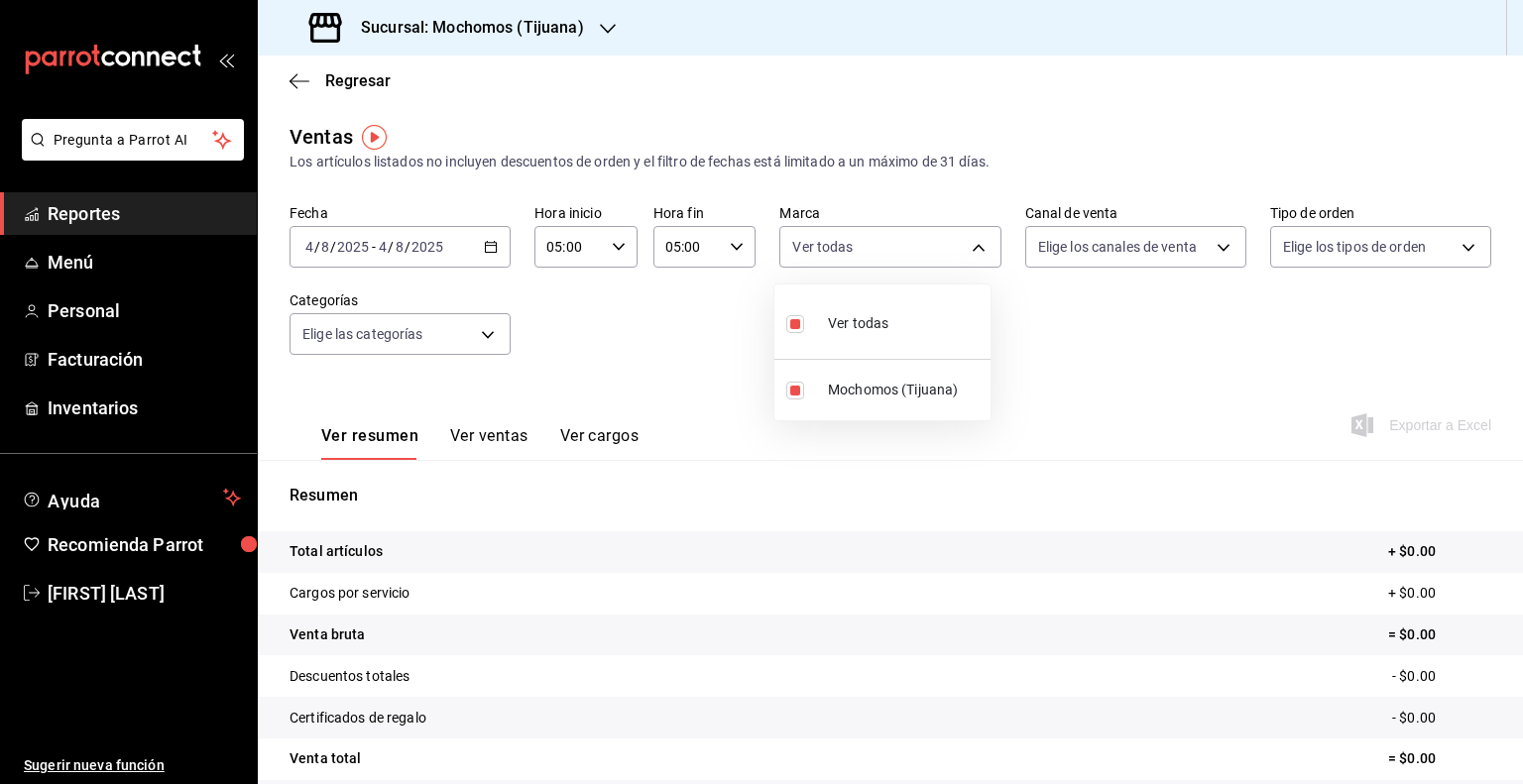 click at bounding box center [762, 392] 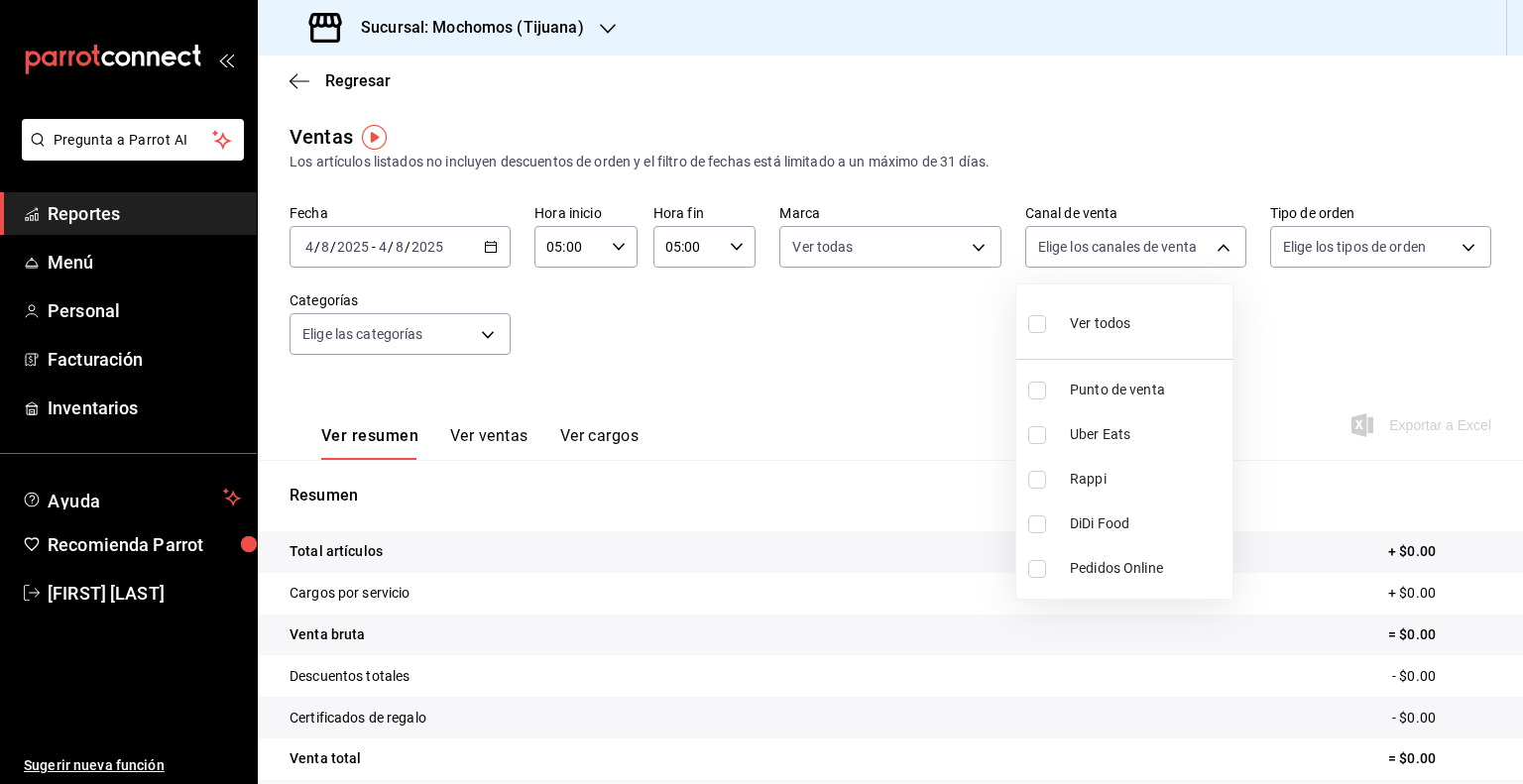 click on "Pregunta a Parrot AI Reportes   Menú   Personal   Facturación   Inventarios   Ayuda Recomienda Parrot   [FIRST] [LAST]   Sugerir nueva función   Sucursal: Mochomos ([CITY]) Regresar Ventas Los artículos listados no incluyen descuentos de orden y el filtro de fechas está limitado a un máximo de 31 días. Fecha [DATE] [DATE] - [DATE] [DATE] Hora inicio [TIME] Hora inicio Hora fin [TIME] Hora fin Marca Elige los canales de venta Tipo de orden Elige los tipos de orden Categorías Elige las categorías Ver resumen Ver ventas Ver cargos Exportar a Excel Resumen Total artículos + $0.00 Cargos por servicio + $0.00 Venta bruta = $0.00 Descuentos totales - $0.00 Certificados de regalo - $0.00 Venta total = $0.00 Impuestos - $0.00 Venta neta = $0.00 Pregunta a Parrot AI Reportes   Menú   Personal   Facturación   Inventarios   Ayuda Recomienda Parrot   [FIRST] [LAST]   Sugerir nueva función   Ver video tutorial Ir a video Rappi" at bounding box center (762, 392) 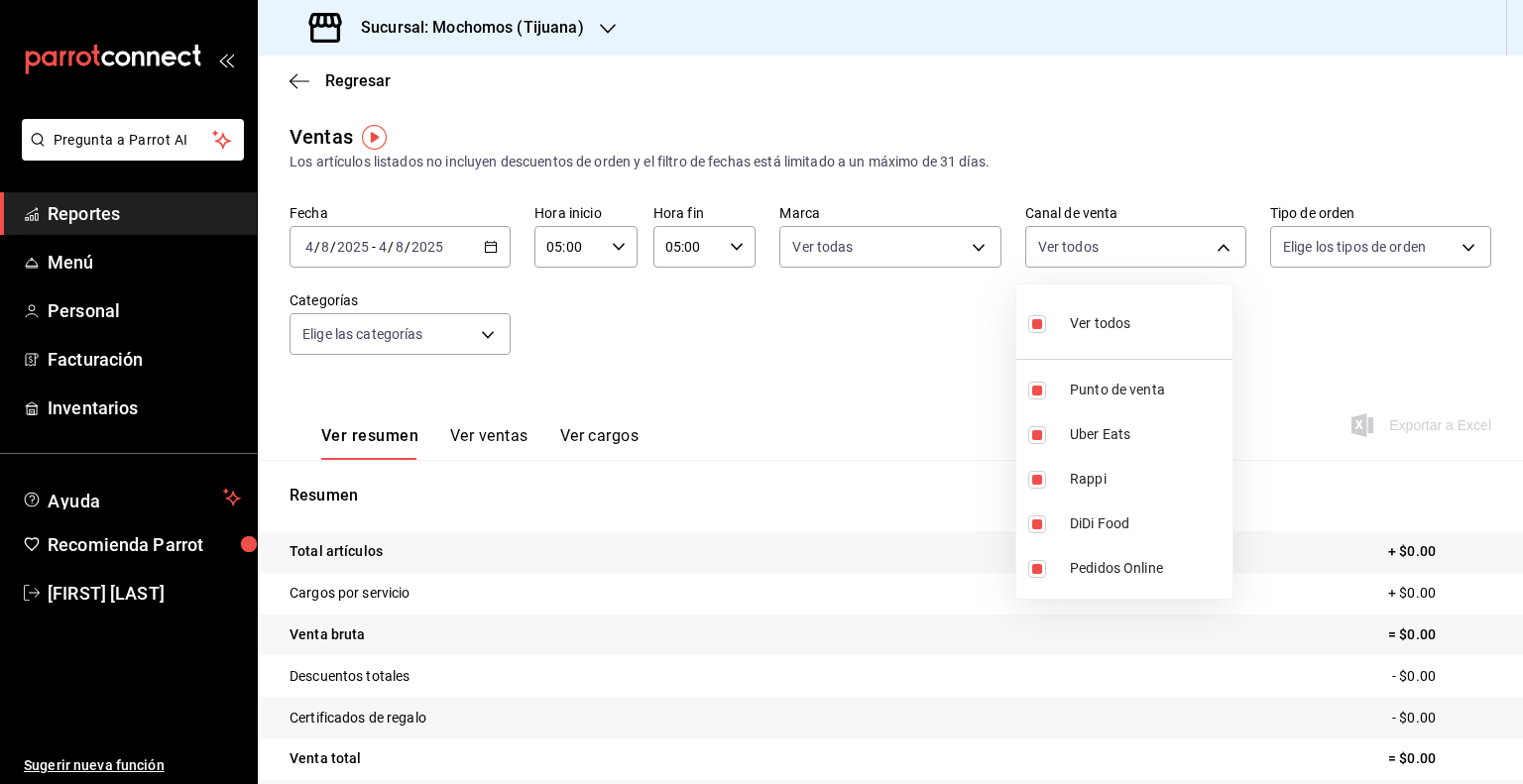 click at bounding box center (762, 392) 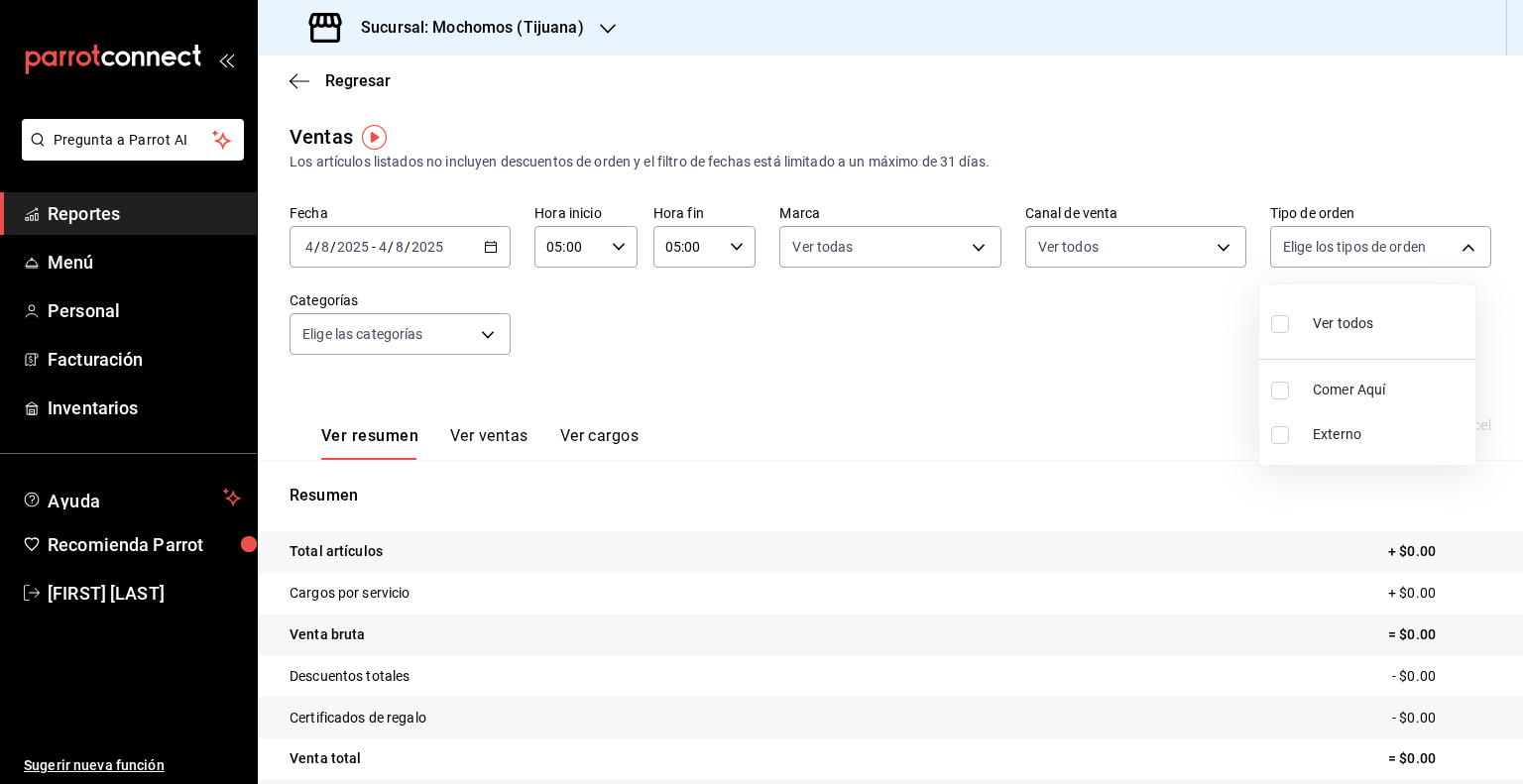 click on "Pregunta a Parrot AI Reportes   Menú   Personal   Facturación   Inventarios   Ayuda Recomienda Parrot   [FIRST] [LAST]   Sugerir nueva función   Sucursal: Mochomos ([CITY]) Regresar Ventas Los artículos listados no incluyen descuentos de orden y el filtro de fechas está limitado a un máximo de 31 días. Fecha [DATE] [DATE] - [DATE] [DATE] Hora inicio [TIME] Hora inicio Hora fin [TIME] Hora fin Marca Ver todas c300ab0f-4e96-434a-ab79-9fec8b673c9f Canal de venta Ver todos PARROT,UBER_EATS,RAPPI,DIDI_FOOD,ONLINE Tipo de orden Elige los tipos de orden Categorías Elige las categorías Ver resumen Ver ventas Ver cargos Exportar a Excel Resumen Total artículos + $0.00 Cargos por servicio + $0.00 Venta bruta = $0.00 Descuentos totales - $0.00 Certificados de regalo - $0.00 Venta total = $0.00 Impuestos - $0.00 Venta neta = $0.00 Pregunta a Parrot AI Reportes   Menú   Personal   Facturación   Inventarios   Ayuda Recomienda Parrot   [FIRST] [LAST]   Sugerir nueva función   Ir a video" at bounding box center (762, 392) 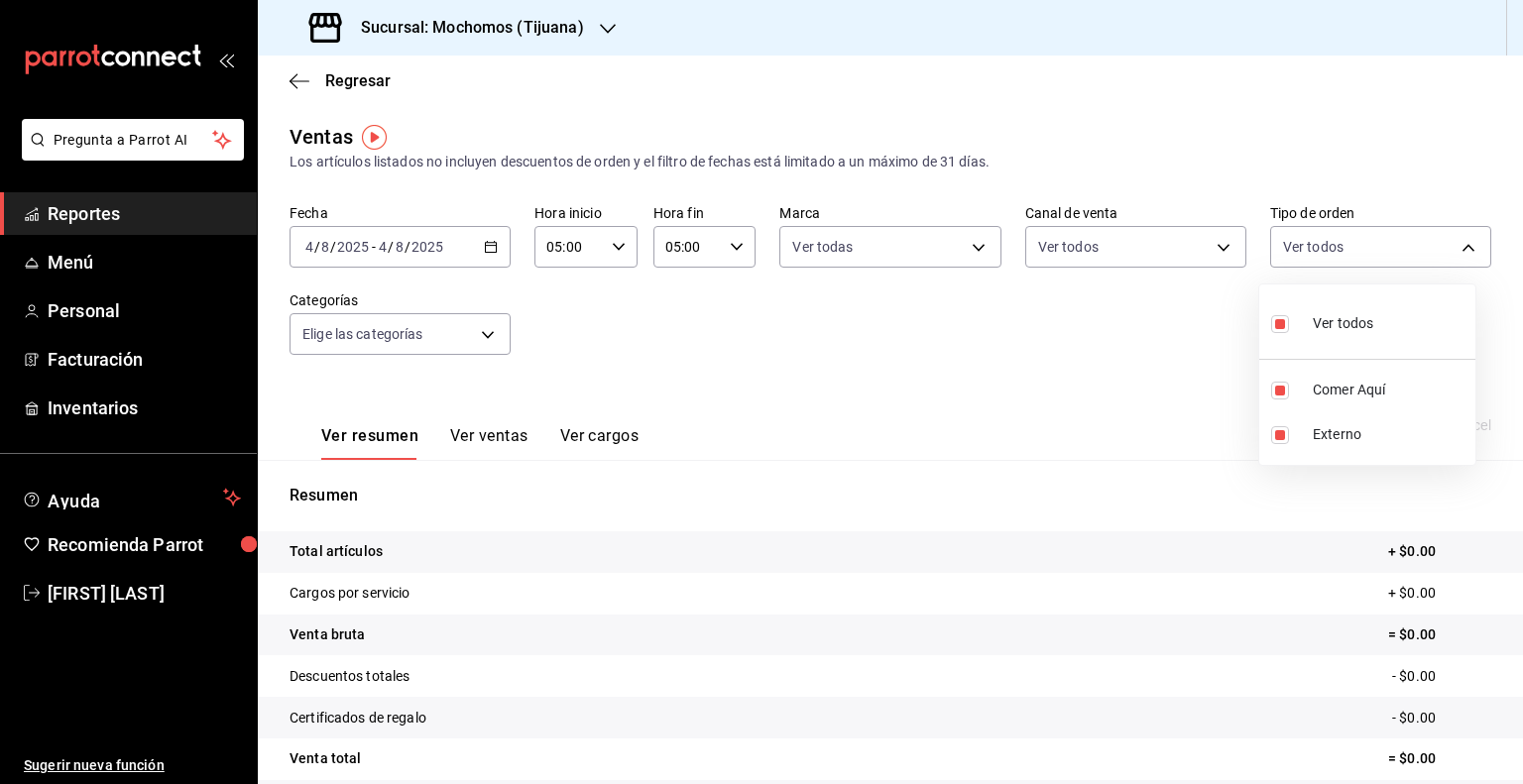 click at bounding box center (762, 392) 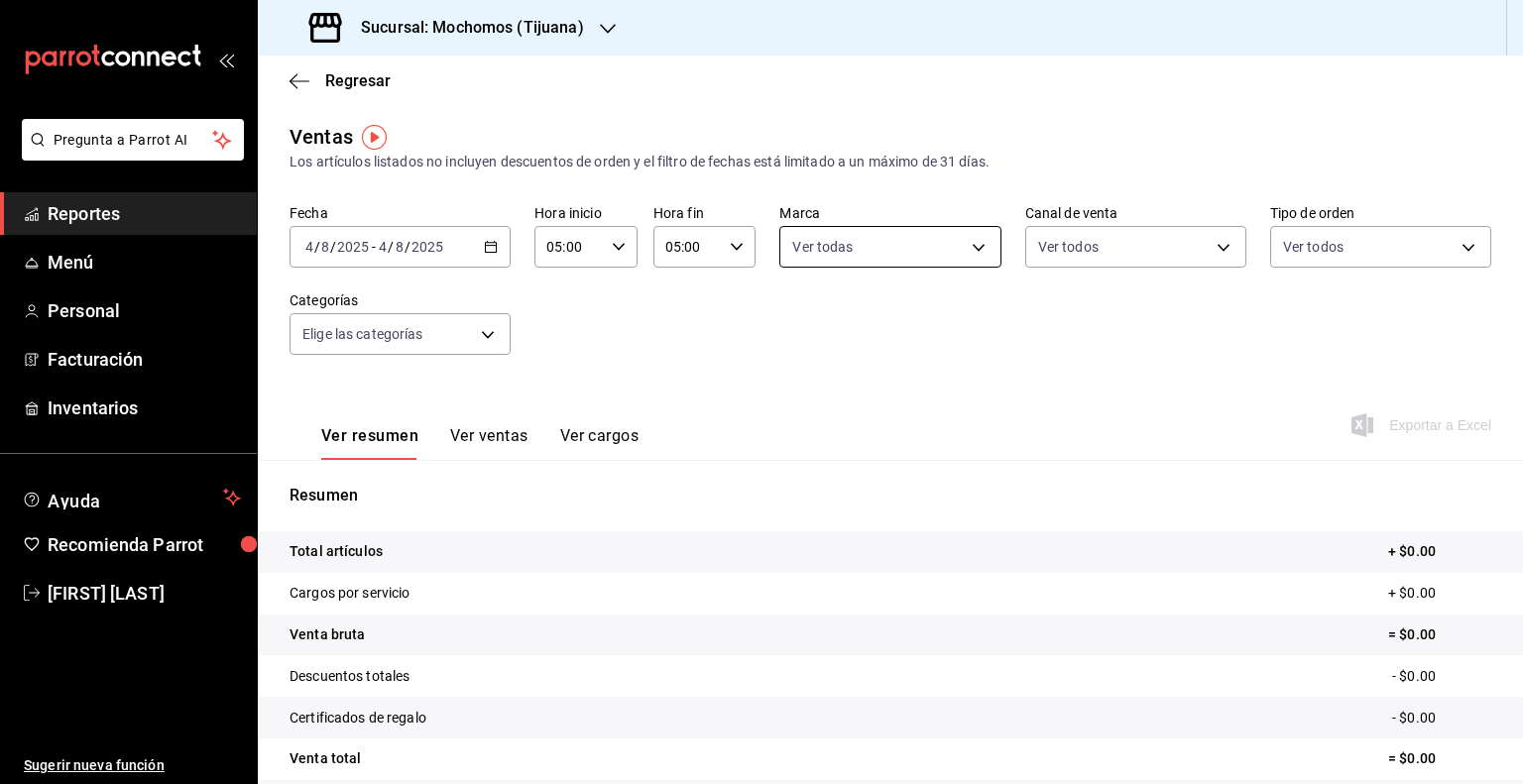 click on "Pregunta a Parrot AI Reportes   Menú   Personal   Facturación   Inventarios   Ayuda Recomienda Parrot   [FIRST] [LAST]   Sugerir nueva función   Sucursal: Mochomos ([CITY]) Regresar Ventas Los artículos listados no incluyen descuentos de orden y el filtro de fechas está limitado a un máximo de 31 días. Fecha [DATE] [DATE] - [DATE] [DATE] Hora inicio [TIME] Hora inicio Hora fin [TIME] Hora fin Marca Ver todas 59fdec9d-7e45-44f1-b527-5416629fe4e9,EXTERNAL Categorías Elige las categorías Ver resumen Ver ventas Ver cargos Exportar a Excel Resumen Total artículos + $0.00 Cargos por servicio + $0.00 Venta bruta = $0.00 Descuentos totales - $0.00 Certificados de regalo - $0.00 Venta total = $0.00 Impuestos - $0.00 Venta neta = $0.00 Pregunta a Parrot AI Reportes   Menú   Personal   Facturación   Inventarios   Ayuda Recomienda Parrot   [FIRST] [LAST]" at bounding box center [762, 392] 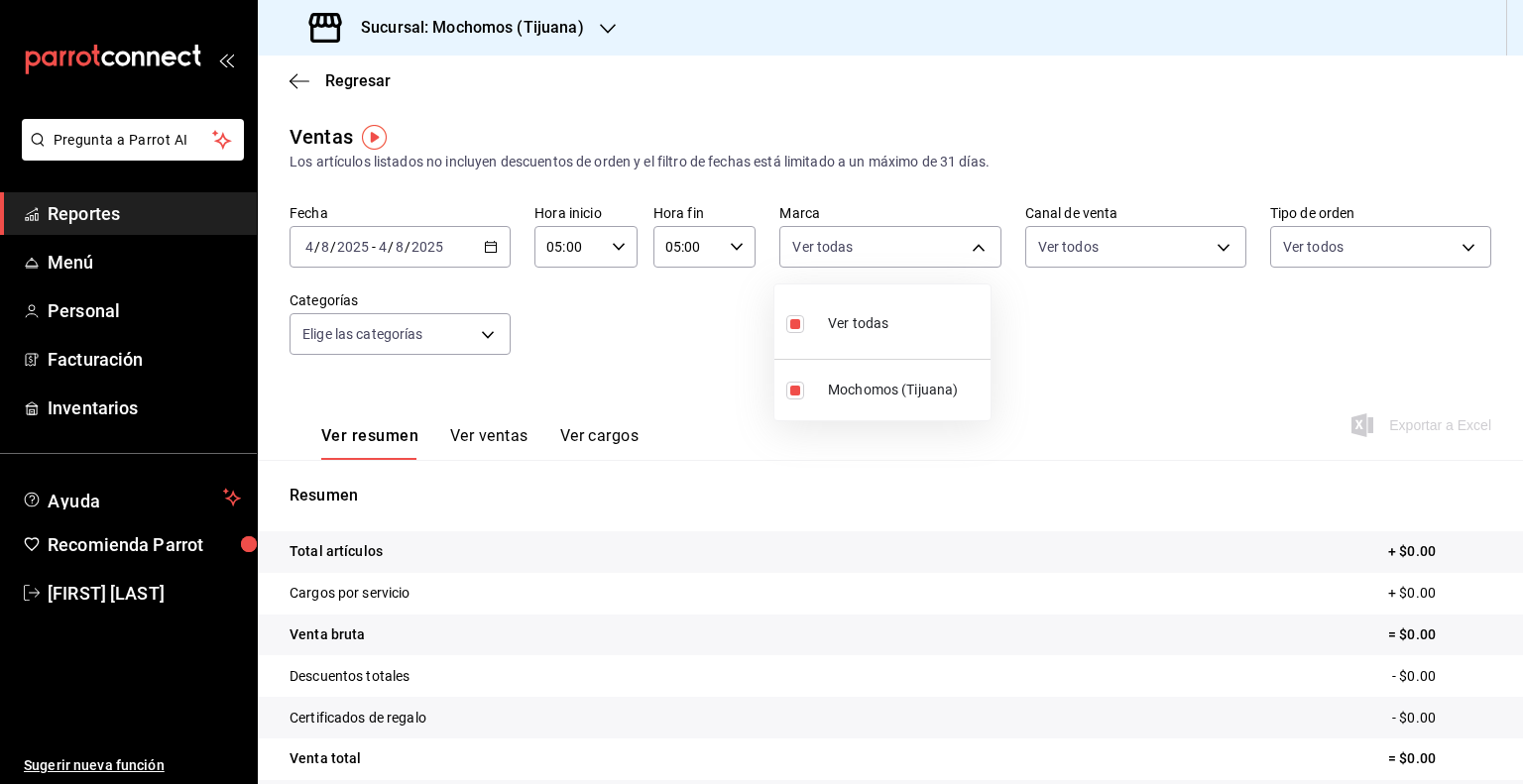 click at bounding box center (762, 392) 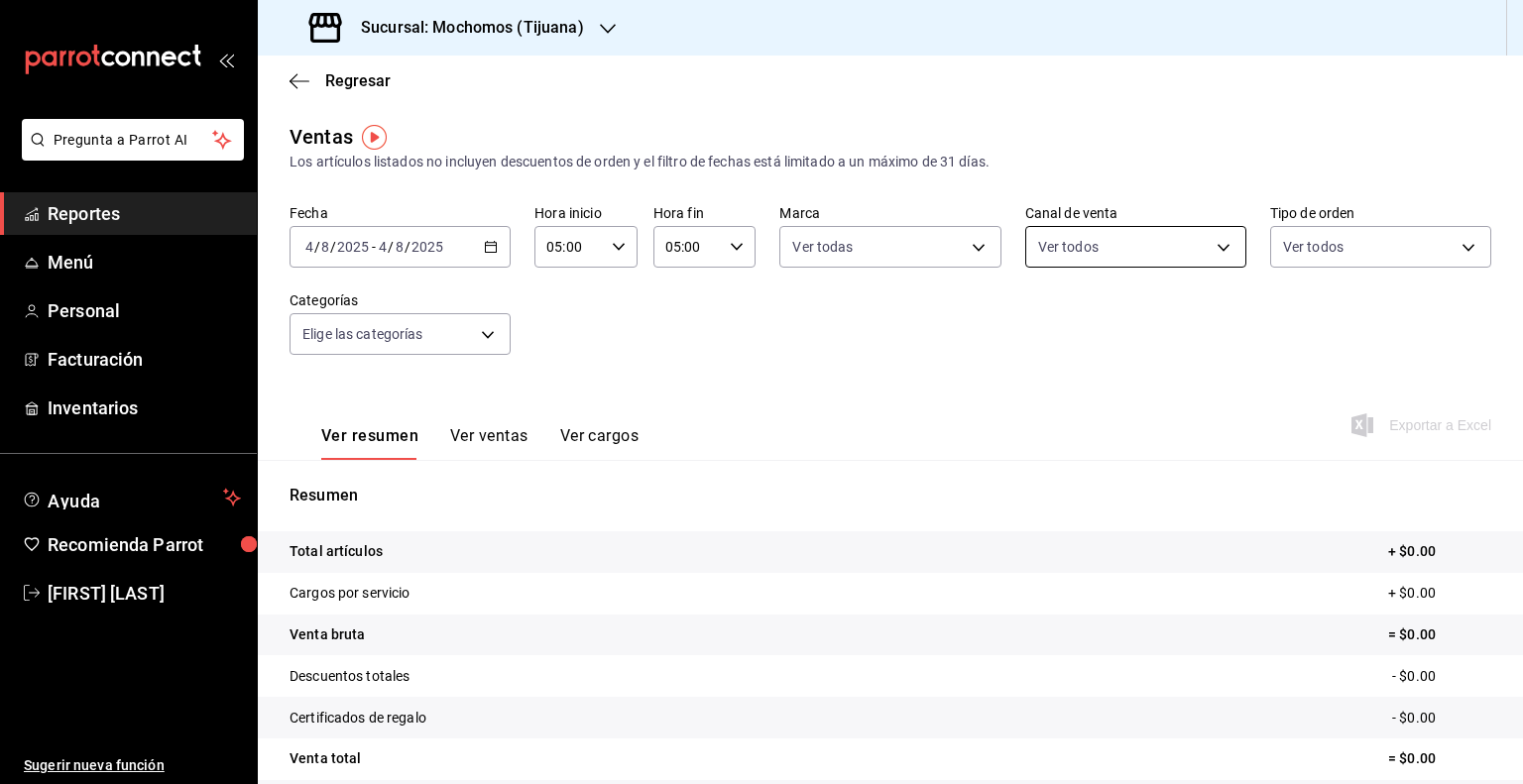 click on "Pregunta a Parrot AI Reportes   Menú   Personal   Facturación   Inventarios   Ayuda Recomienda Parrot   [FIRST] [LAST]   Sugerir nueva función   Sucursal: Mochomos ([CITY]) Regresar Ventas Los artículos listados no incluyen descuentos de orden y el filtro de fechas está limitado a un máximo de 31 días. Fecha [DATE] [DATE] - [DATE] [DATE] Hora inicio [TIME] Hora inicio Hora fin [TIME] Hora fin Marca Ver todas 59fdec9d-7e45-44f1-b527-5416629fe4e9,EXTERNAL Categorías Elige las categorías Ver resumen Ver ventas Ver cargos Exportar a Excel Resumen Total artículos + $0.00 Cargos por servicio + $0.00 Venta bruta = $0.00 Descuentos totales - $0.00 Certificados de regalo - $0.00 Venta total = $0.00 Impuestos - $0.00 Venta neta = $0.00 Pregunta a Parrot AI Reportes   Menú   Personal   Facturación   Inventarios   Ayuda Recomienda Parrot   [FIRST] [LAST]" at bounding box center (762, 392) 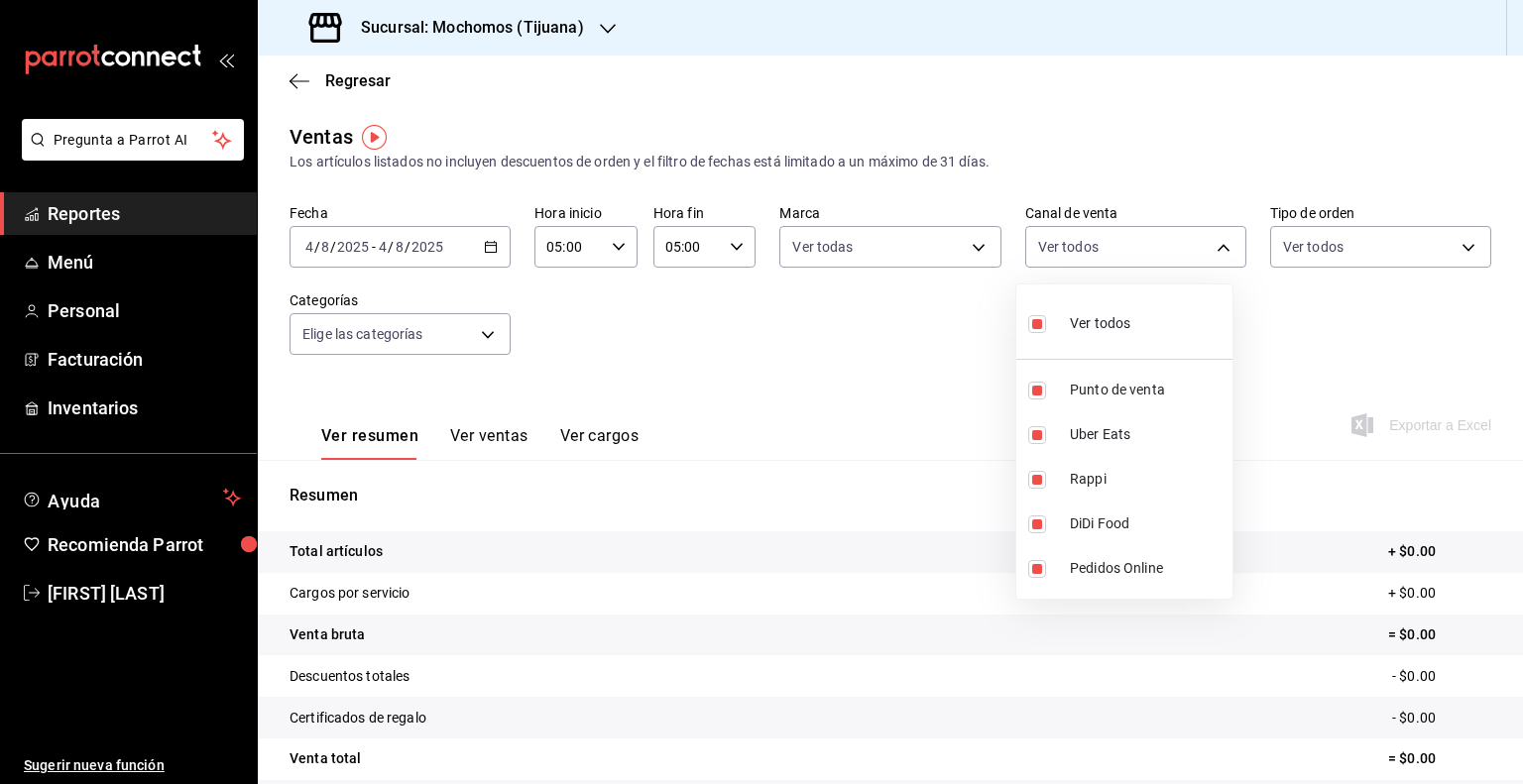 click at bounding box center (762, 392) 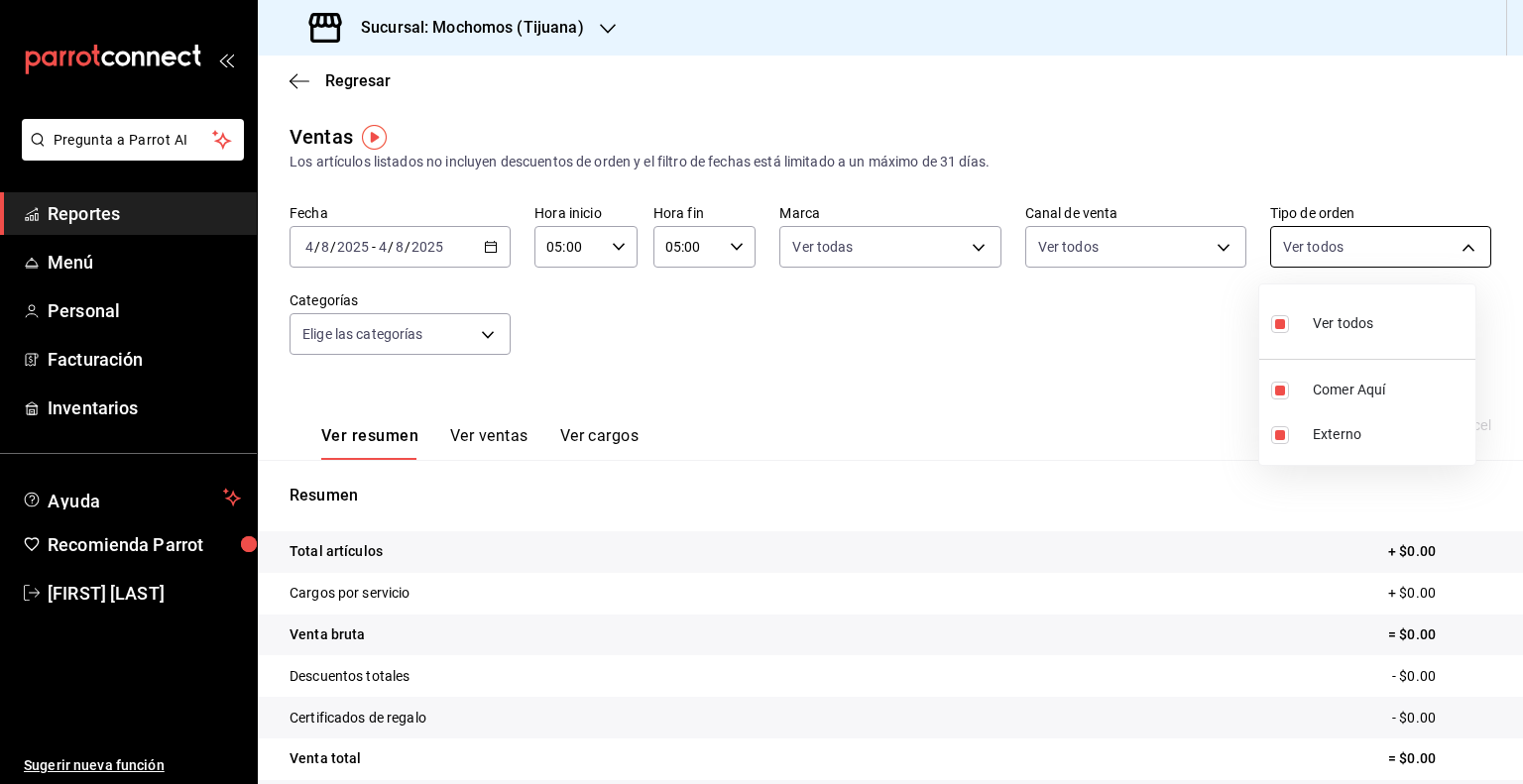 click on "Pregunta a Parrot AI Reportes   Menú   Personal   Facturación   Inventarios   Ayuda Recomienda Parrot   [FIRST] [LAST]   Sugerir nueva función   Sucursal: Mochomos ([CITY]) Regresar Ventas Los artículos listados no incluyen descuentos de orden y el filtro de fechas está limitado a un máximo de 31 días. Fecha [DATE] [DATE] - [DATE] [DATE] Hora inicio [TIME] Hora inicio Hora fin [TIME] Hora fin Marca Ver todas 59fdec9d-7e45-44f1-b527-5416629fe4e9,EXTERNAL Categorías Elige las categorías Ver resumen Ver ventas Ver cargos Exportar a Excel Resumen Total artículos + $0.00 Cargos por servicio + $0.00 Venta bruta = $0.00 Descuentos totales - $0.00 Certificados de regalo - $0.00 Venta total = $0.00 Impuestos - $0.00 Venta neta = $0.00 Pregunta a Parrot AI Reportes   Menú   Personal   Facturación   Inventarios   Ayuda Recomienda Parrot   [FIRST] [LAST]" at bounding box center [762, 392] 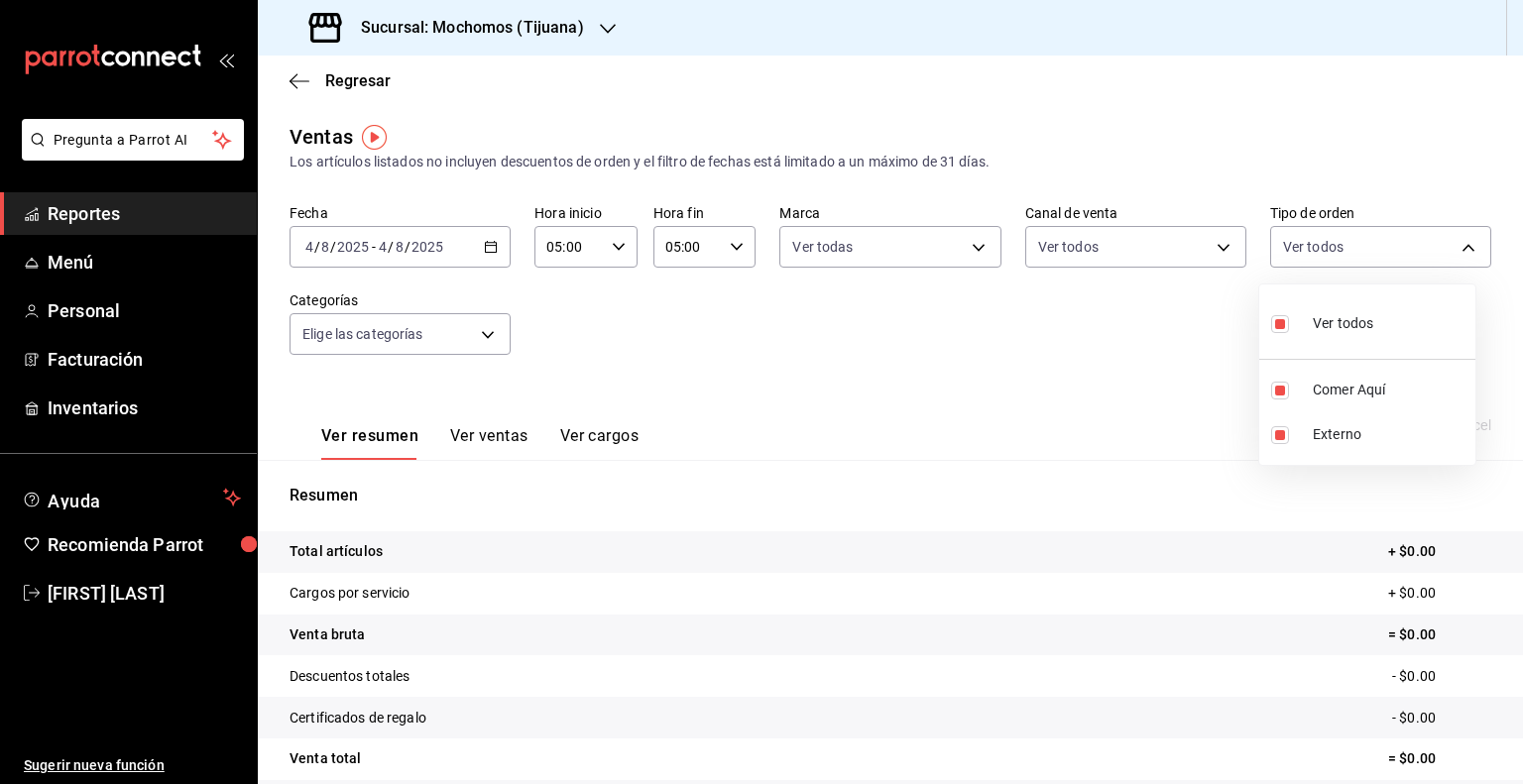 click at bounding box center [762, 392] 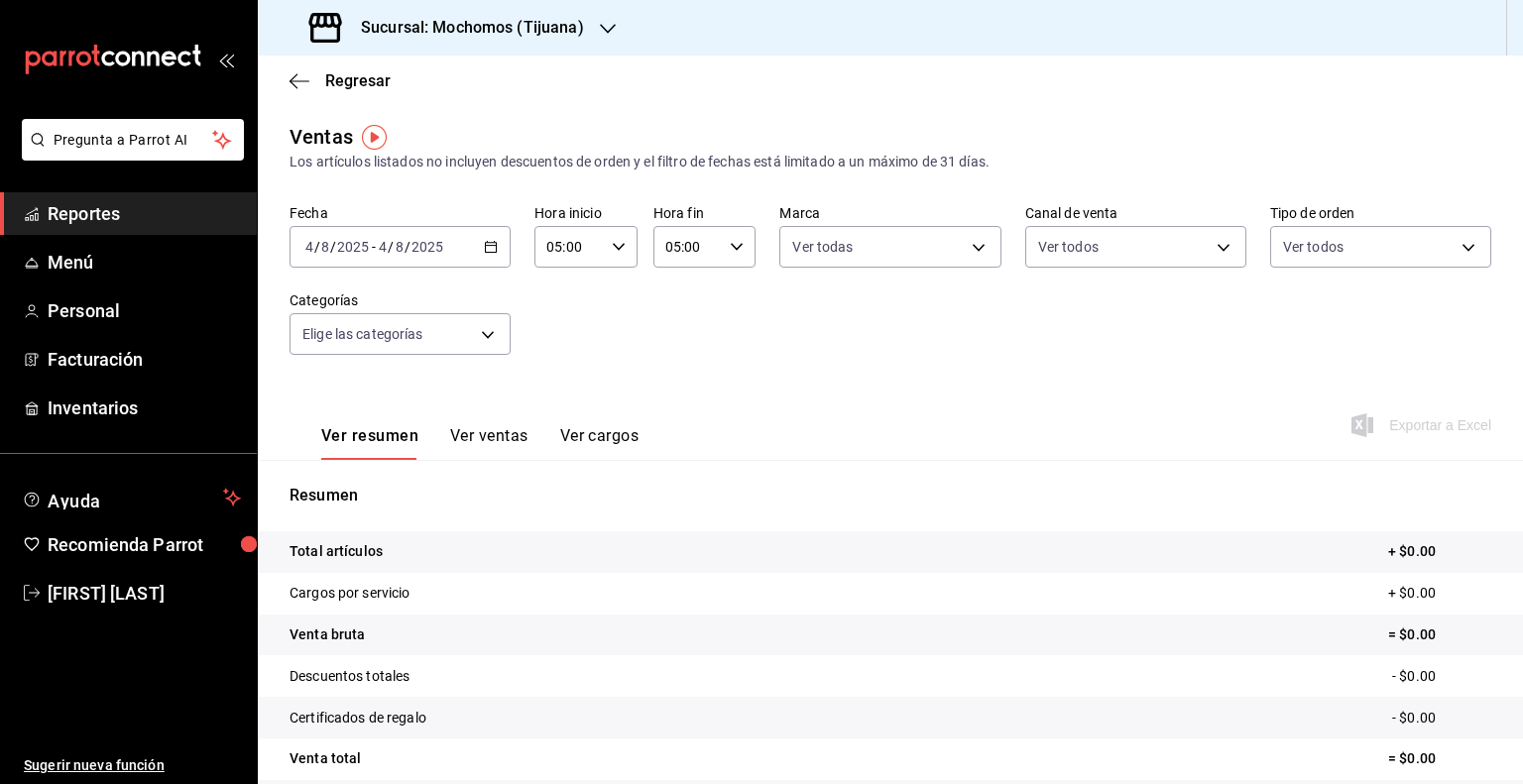 click 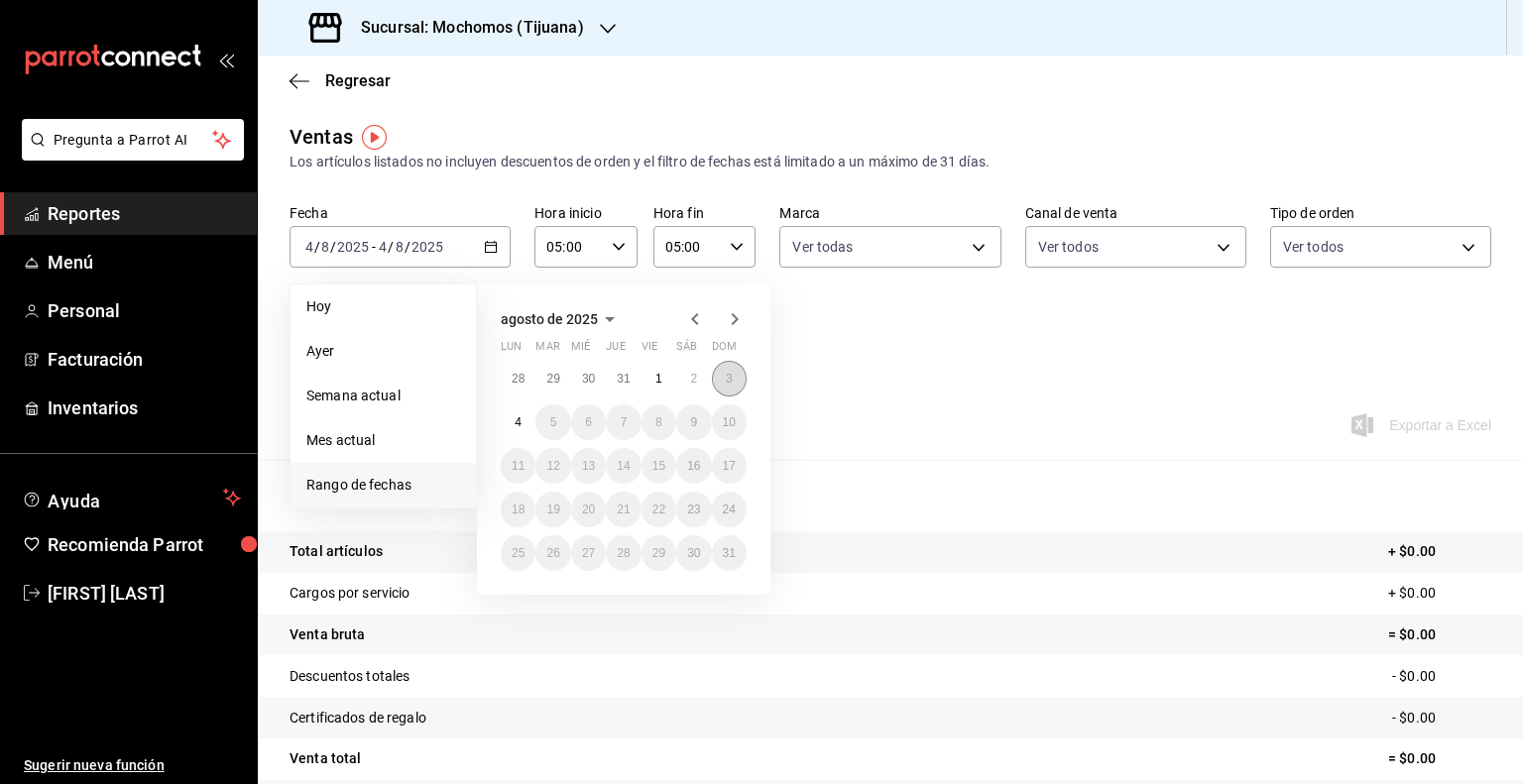 click on "3" at bounding box center [729, 379] 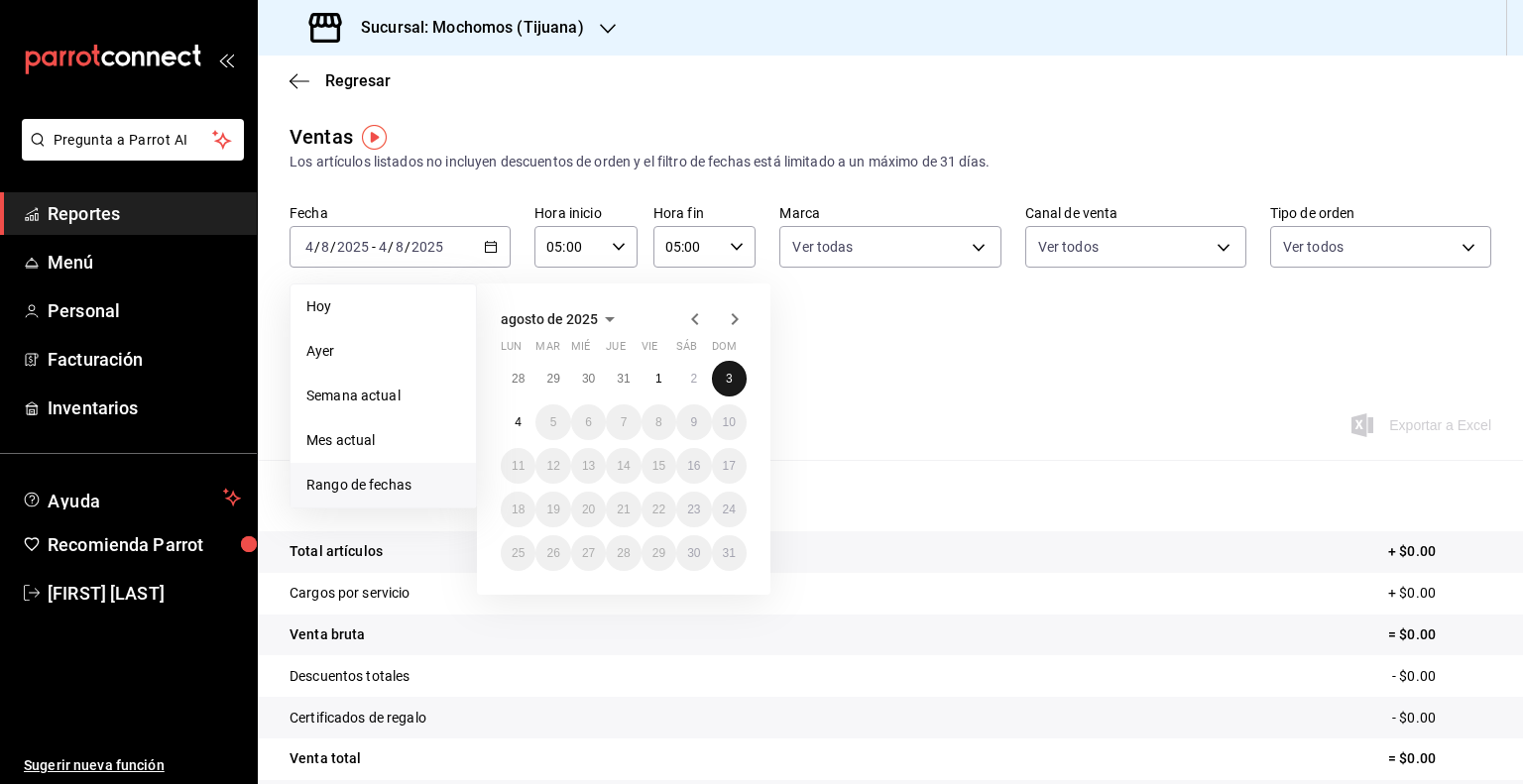 click on "3" at bounding box center [729, 379] 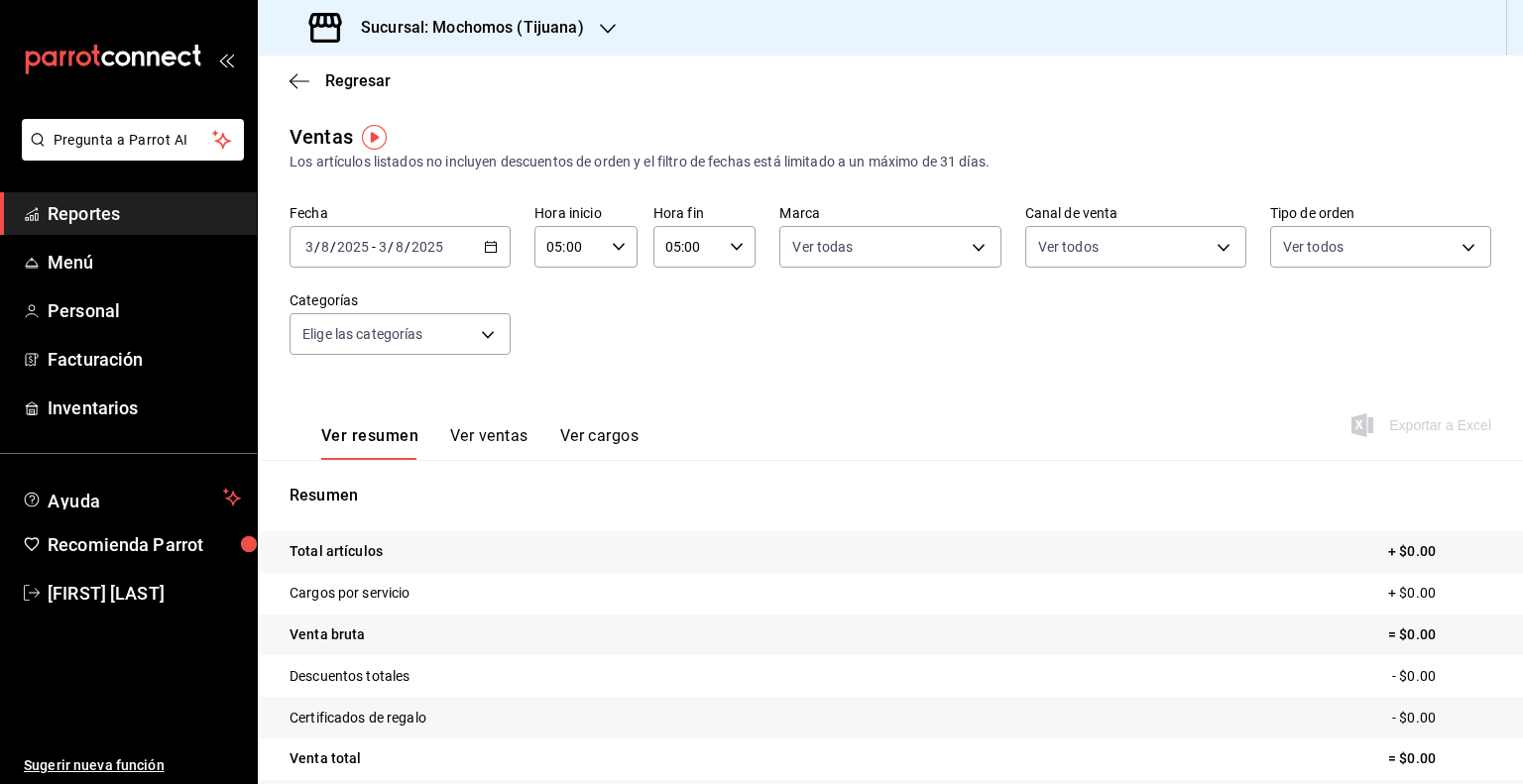 click 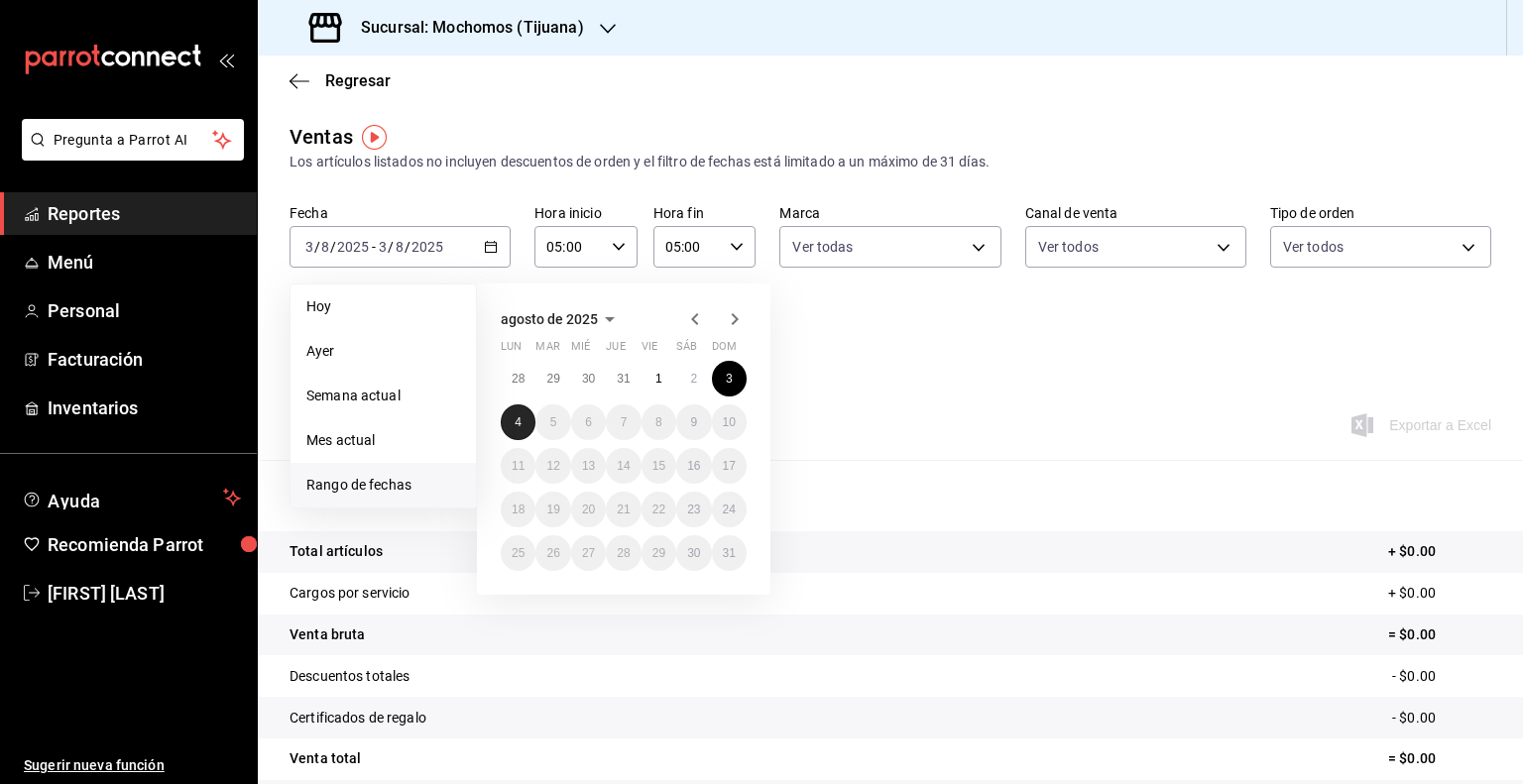 click on "4" at bounding box center [518, 422] 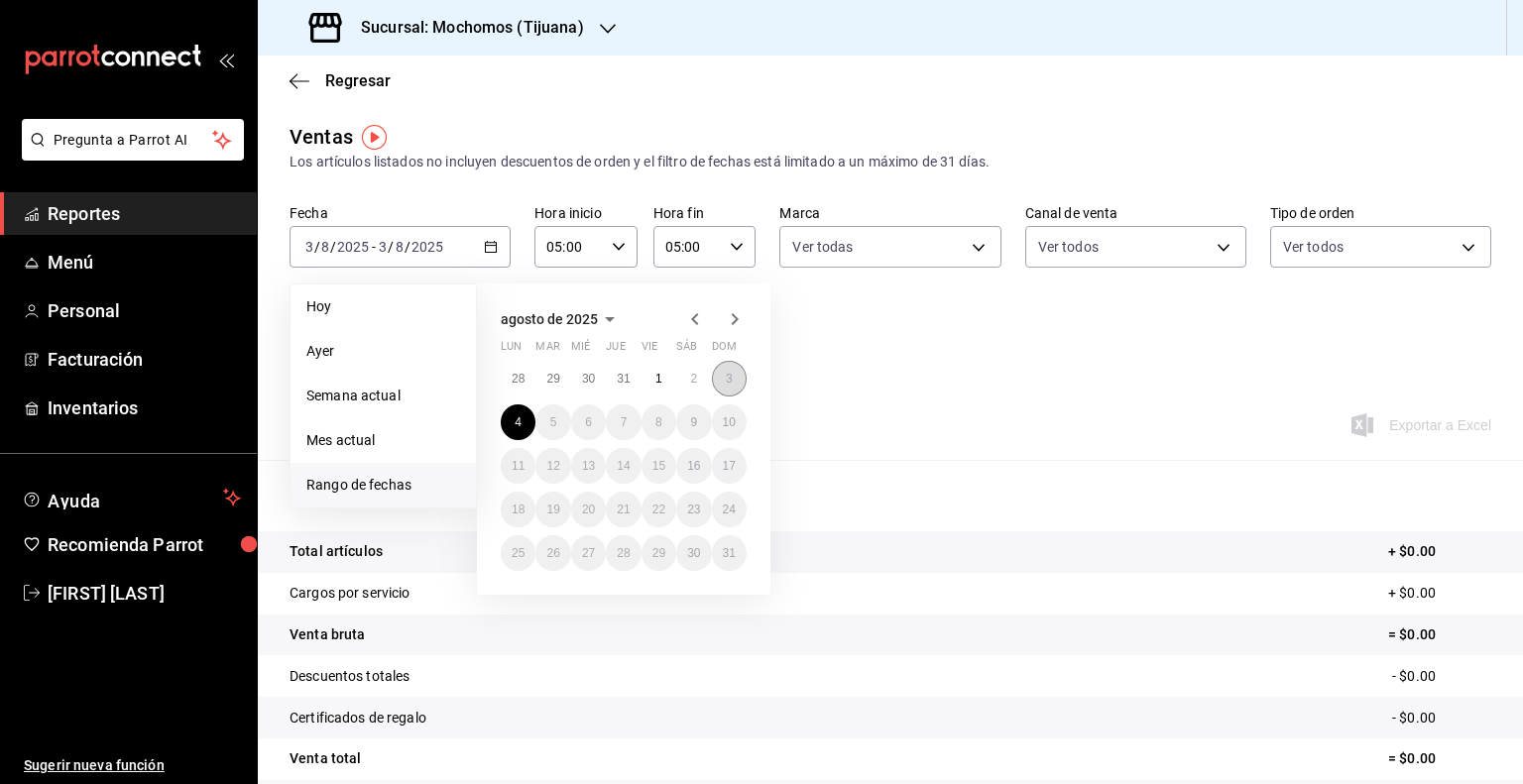 click on "3" at bounding box center [729, 379] 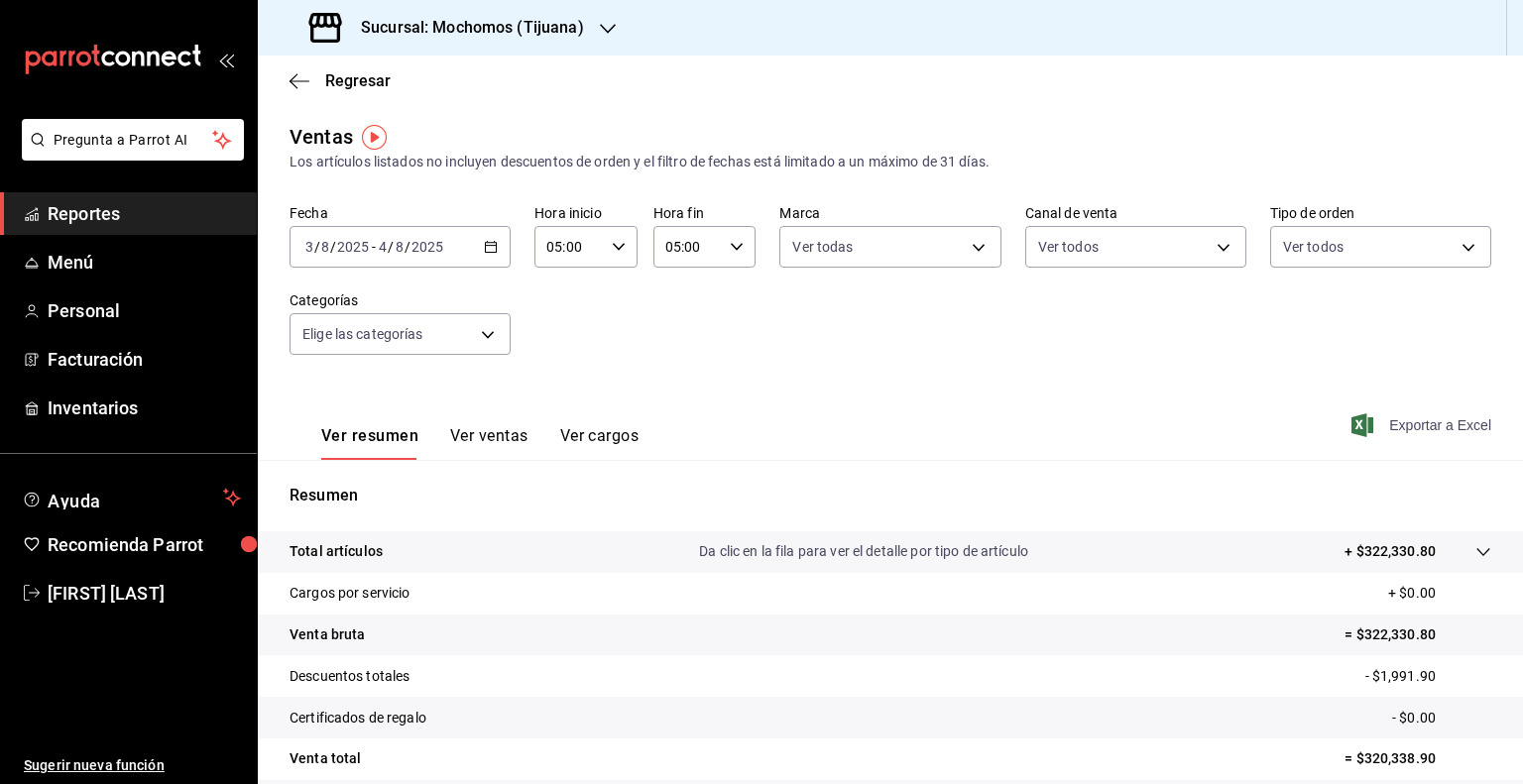 click on "Exportar a Excel" at bounding box center [1423, 425] 